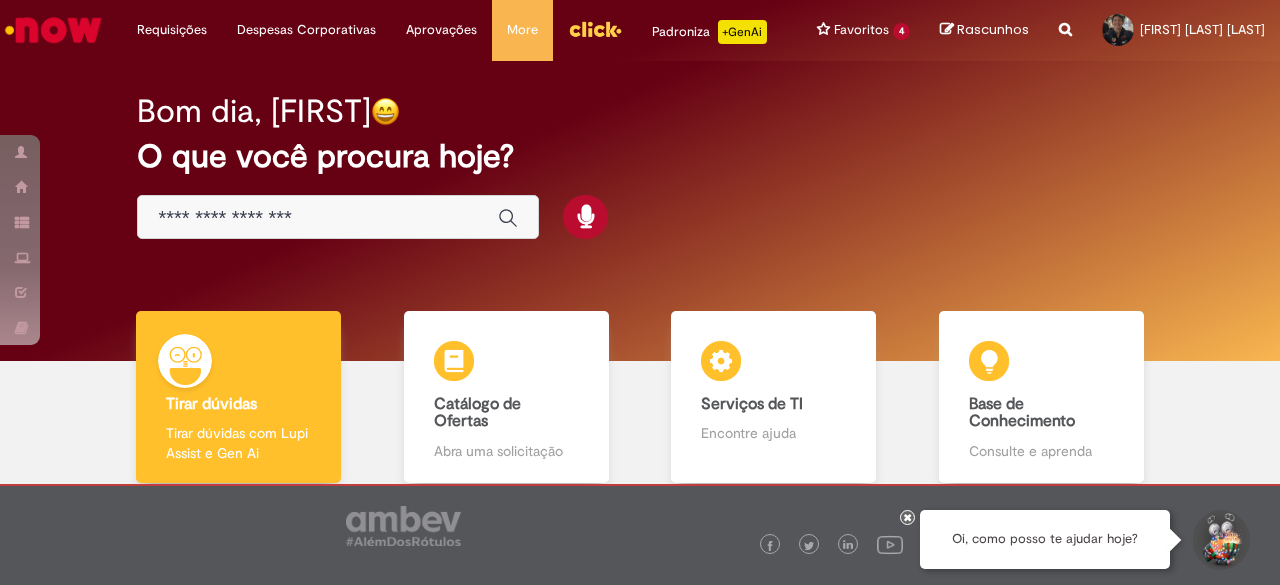 scroll, scrollTop: 0, scrollLeft: 0, axis: both 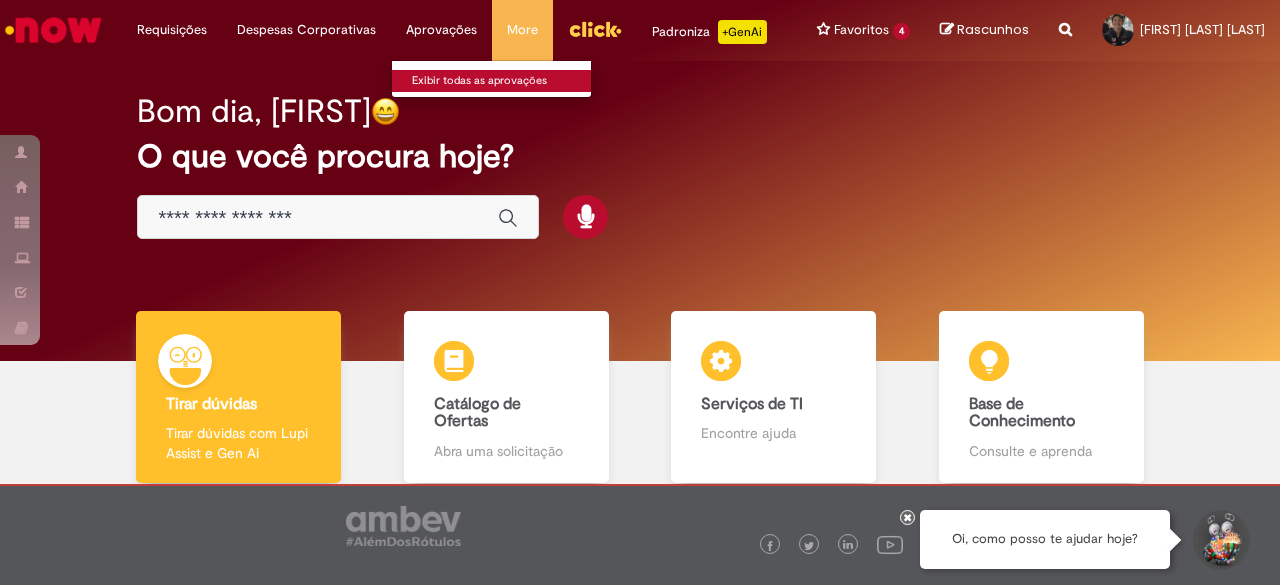 click on "Exibir todas as aprovações" at bounding box center (502, 81) 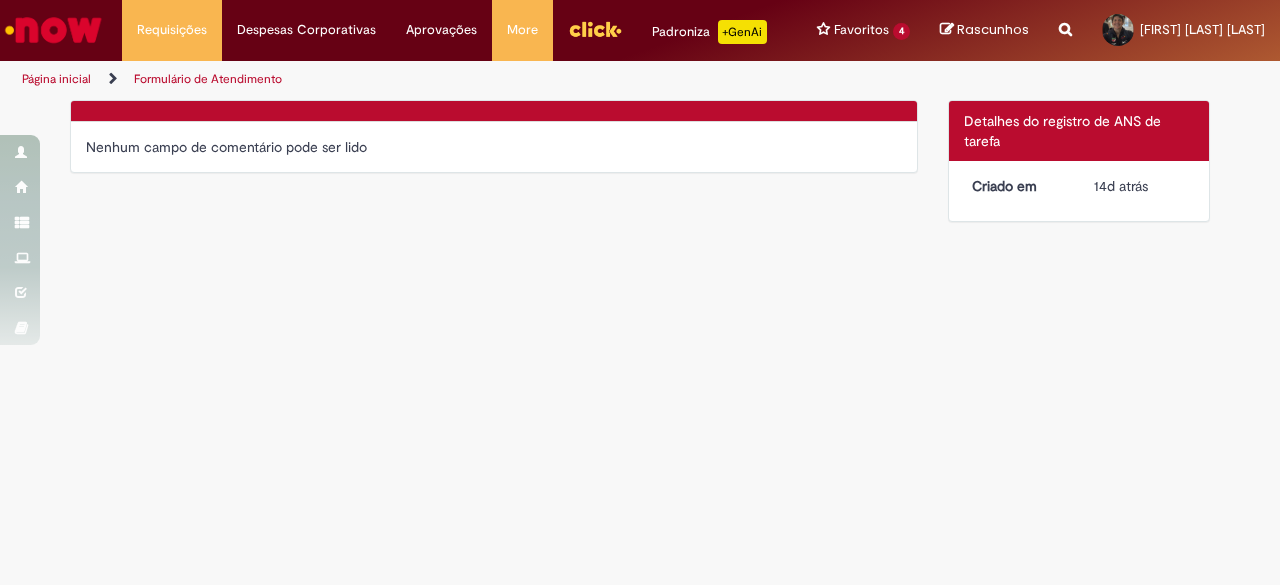 scroll, scrollTop: 0, scrollLeft: 0, axis: both 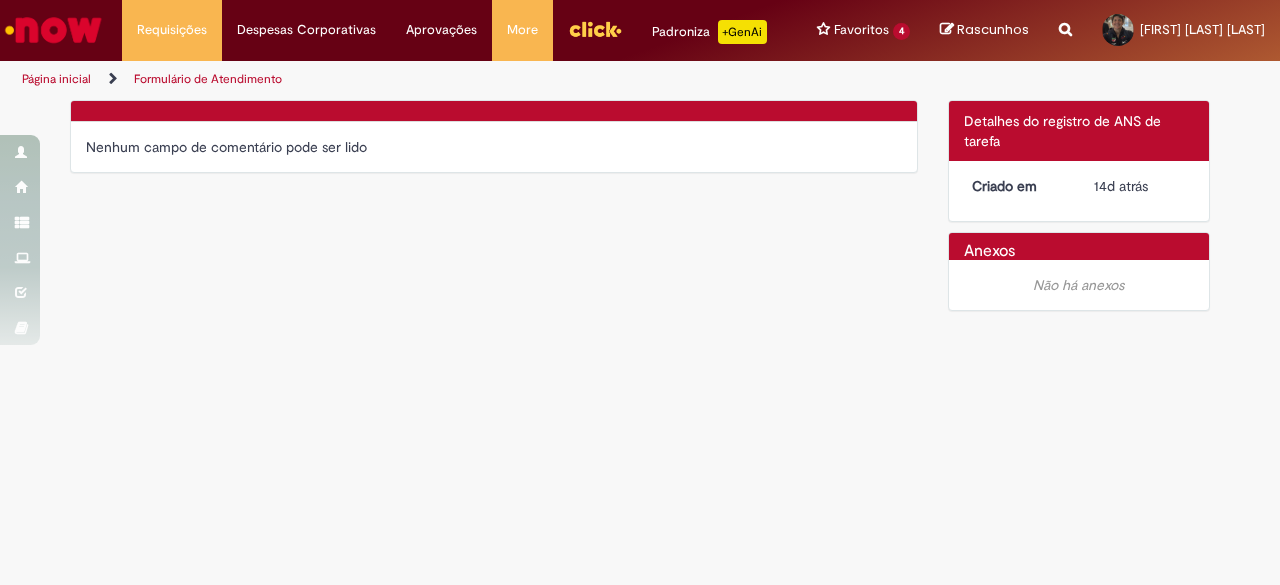 click on "Formulário de Atendimento" at bounding box center [208, 79] 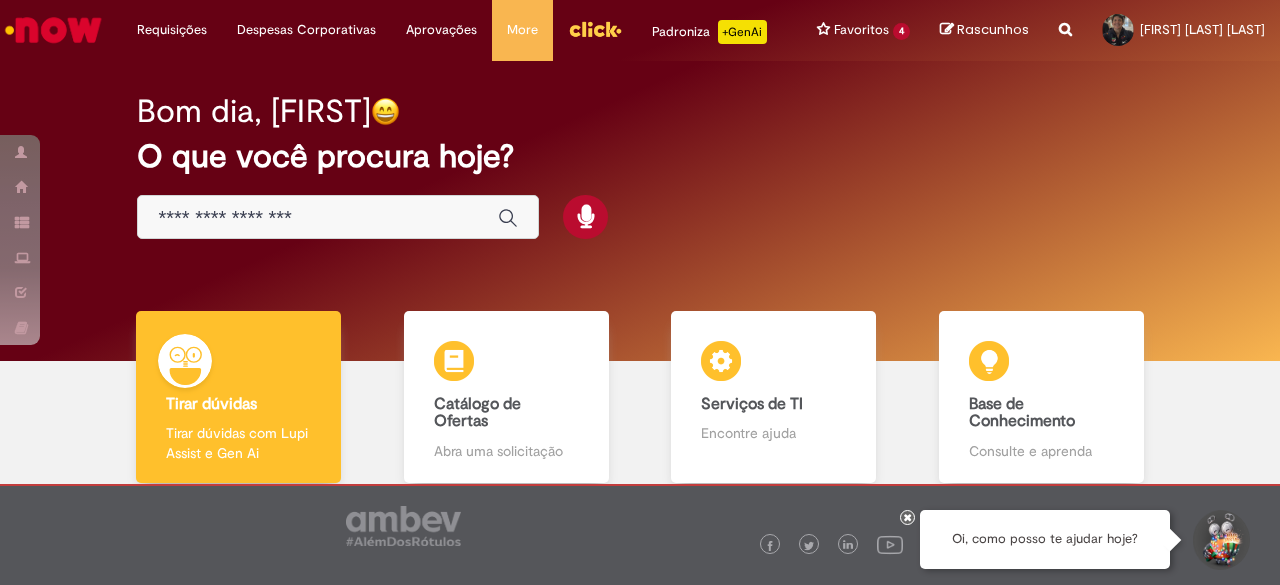 click at bounding box center [908, 517] 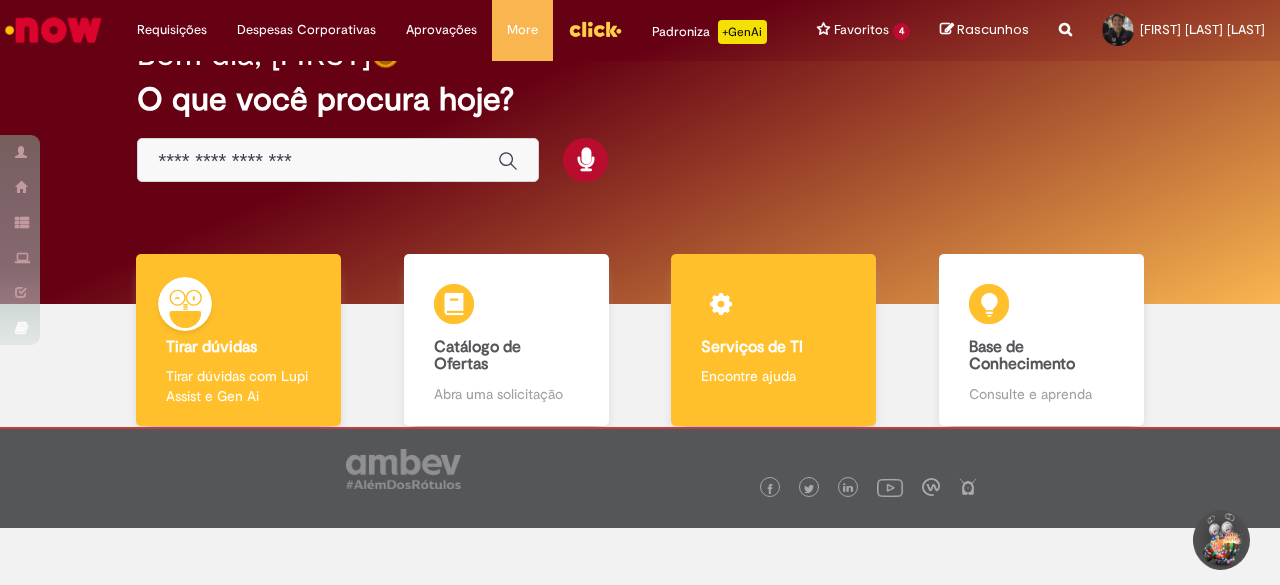 scroll, scrollTop: 100, scrollLeft: 0, axis: vertical 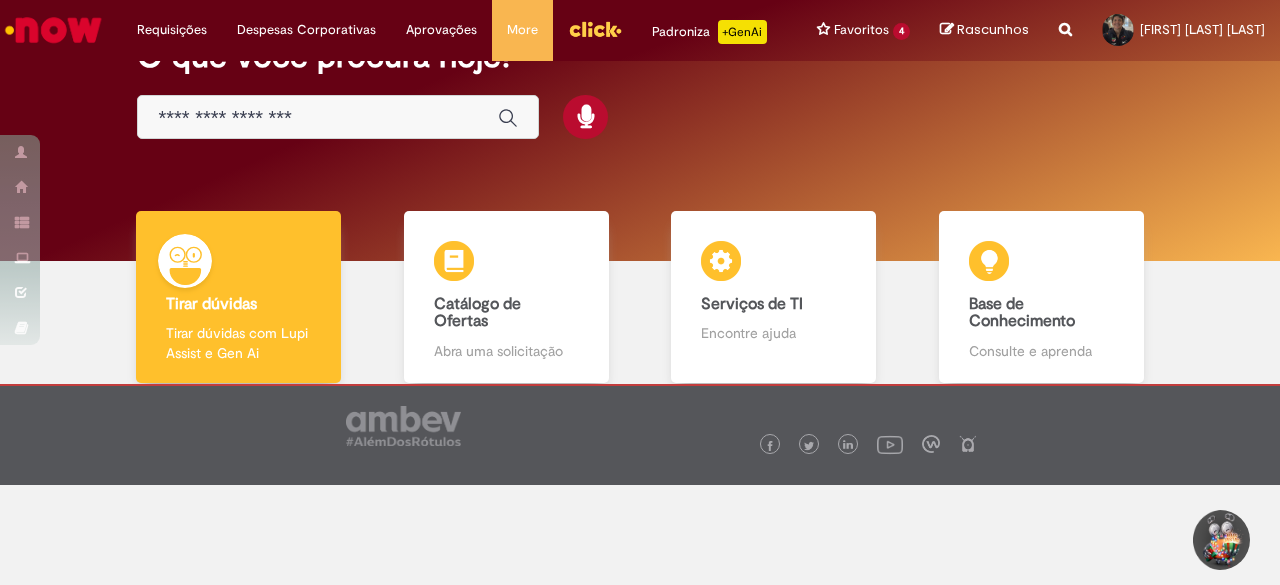 click at bounding box center (318, 118) 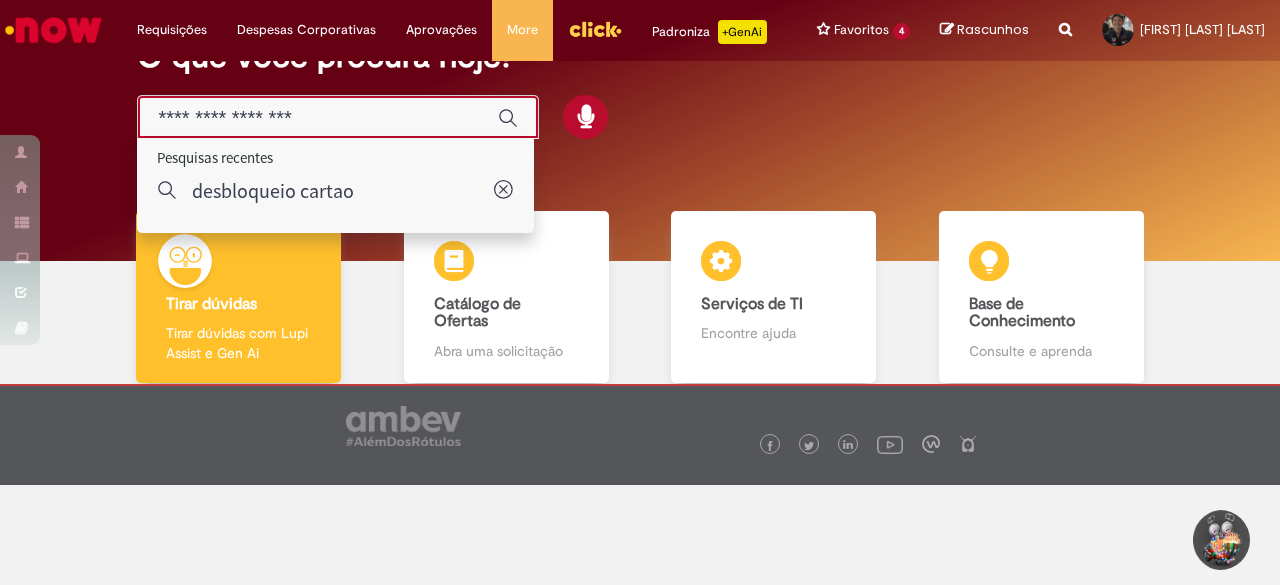 paste on "**********" 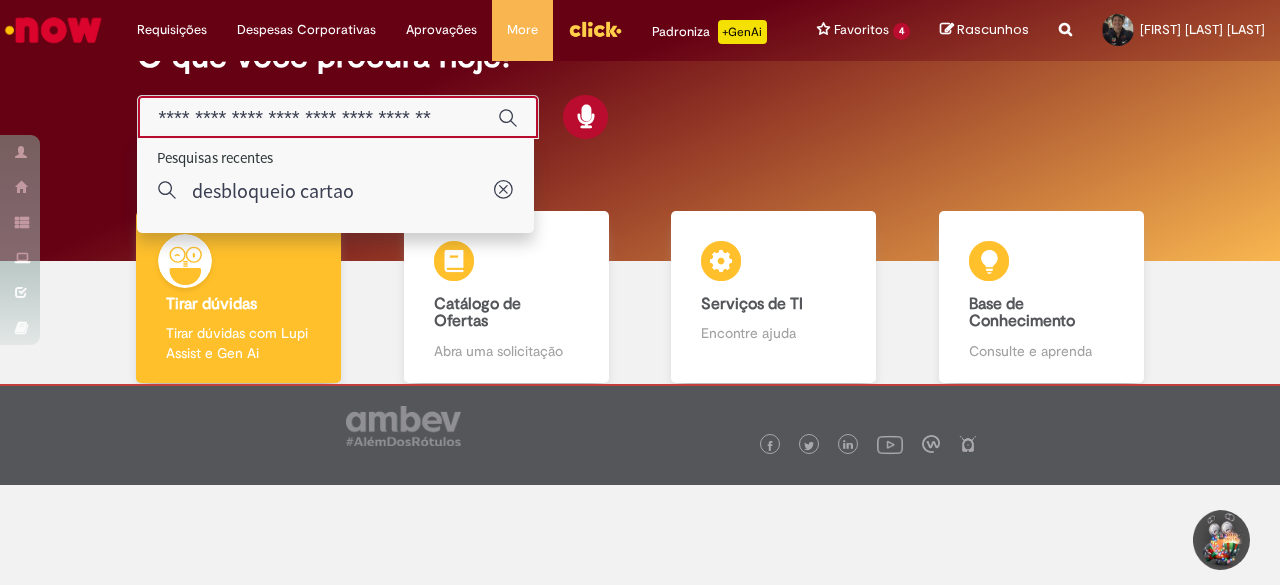 scroll, scrollTop: 0, scrollLeft: 45, axis: horizontal 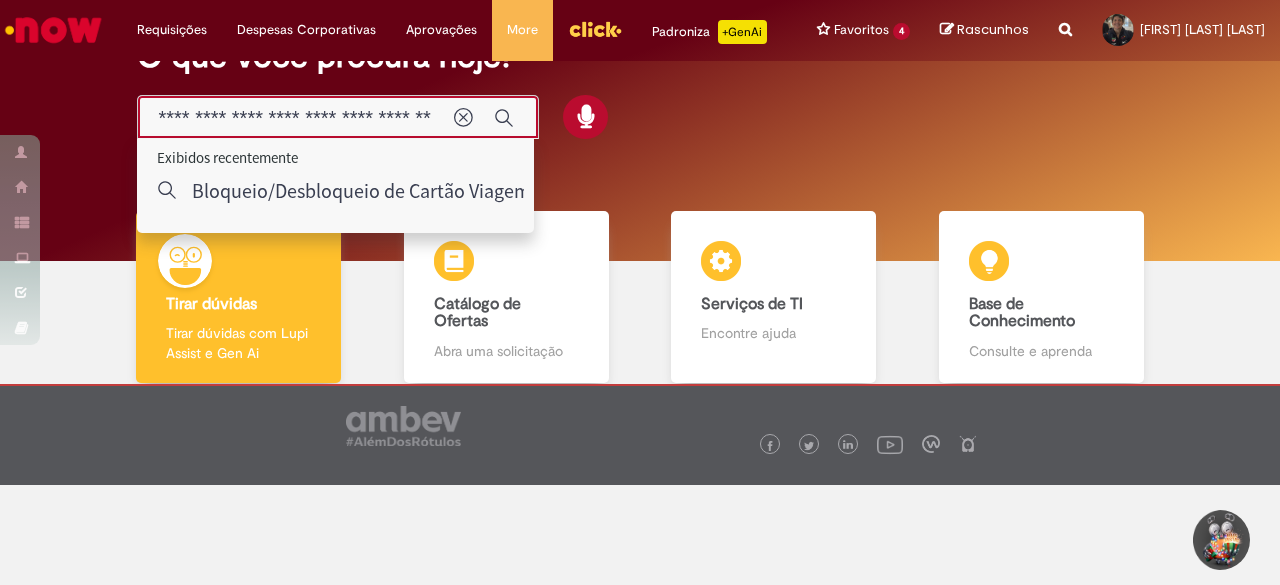 type on "**********" 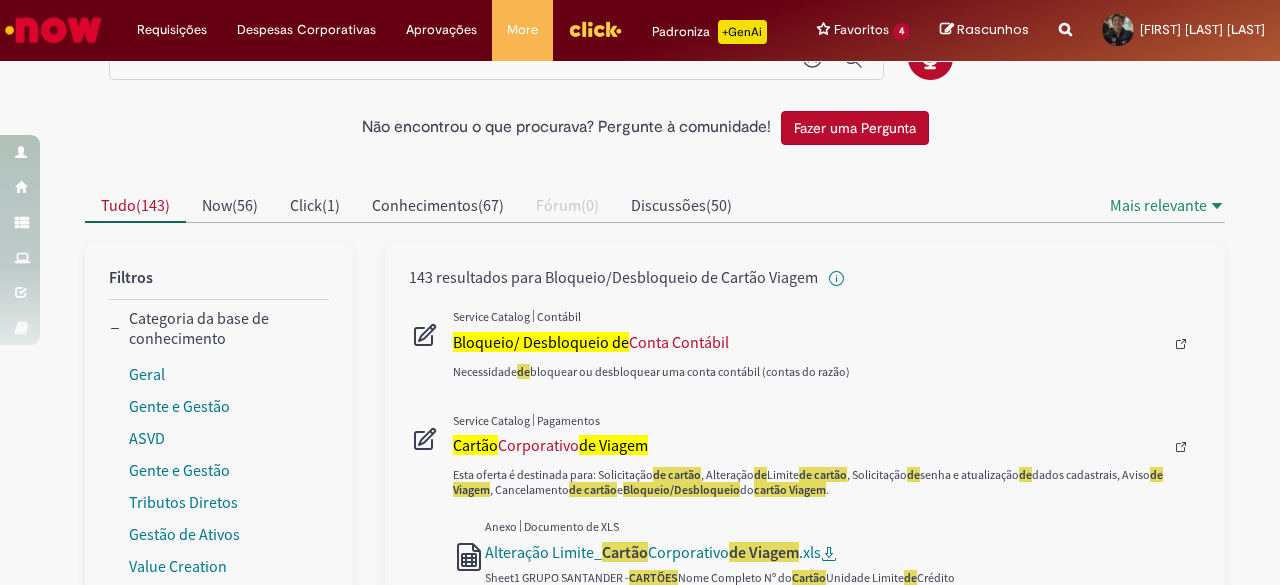 scroll, scrollTop: 100, scrollLeft: 0, axis: vertical 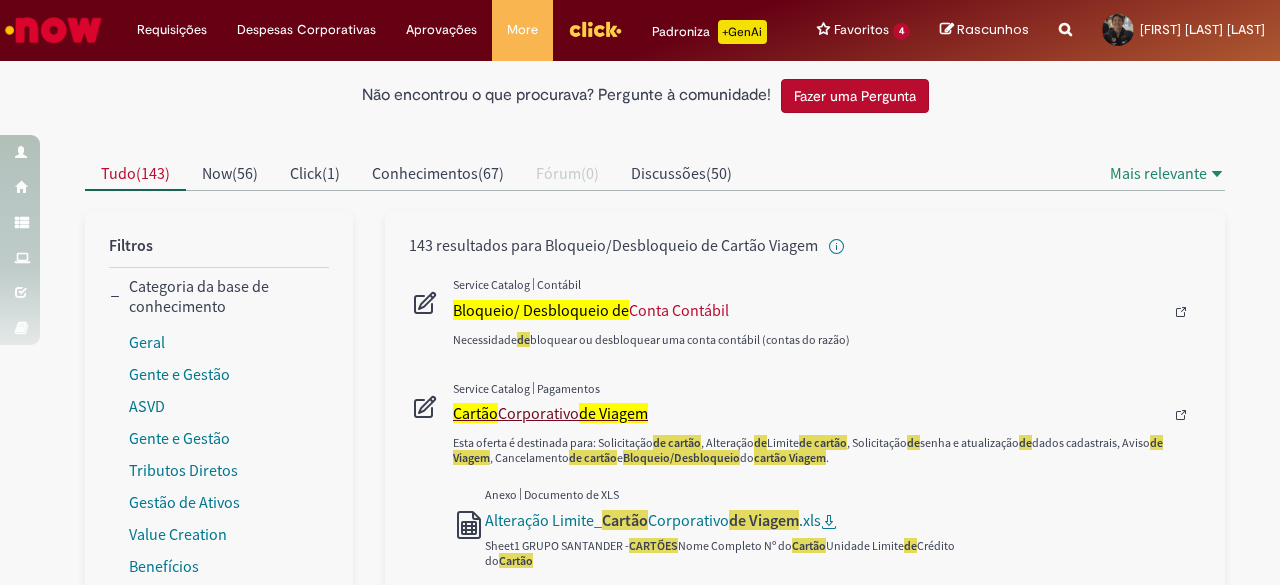 click on "Cartão Corporativo de Viagem" at bounding box center (808, 413) 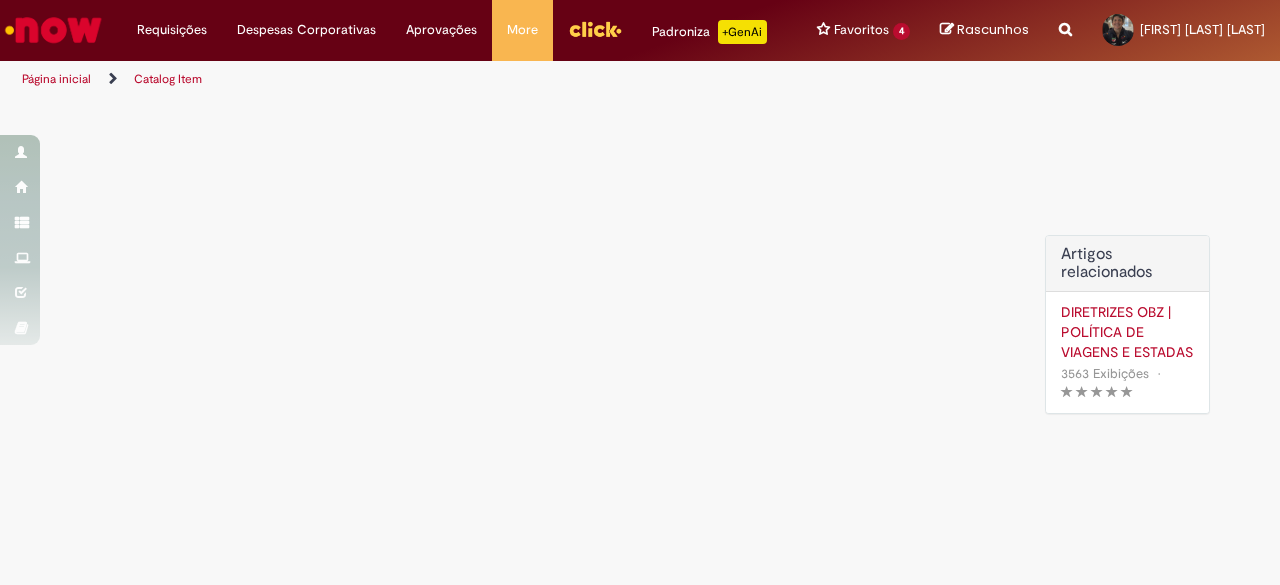 scroll, scrollTop: 0, scrollLeft: 0, axis: both 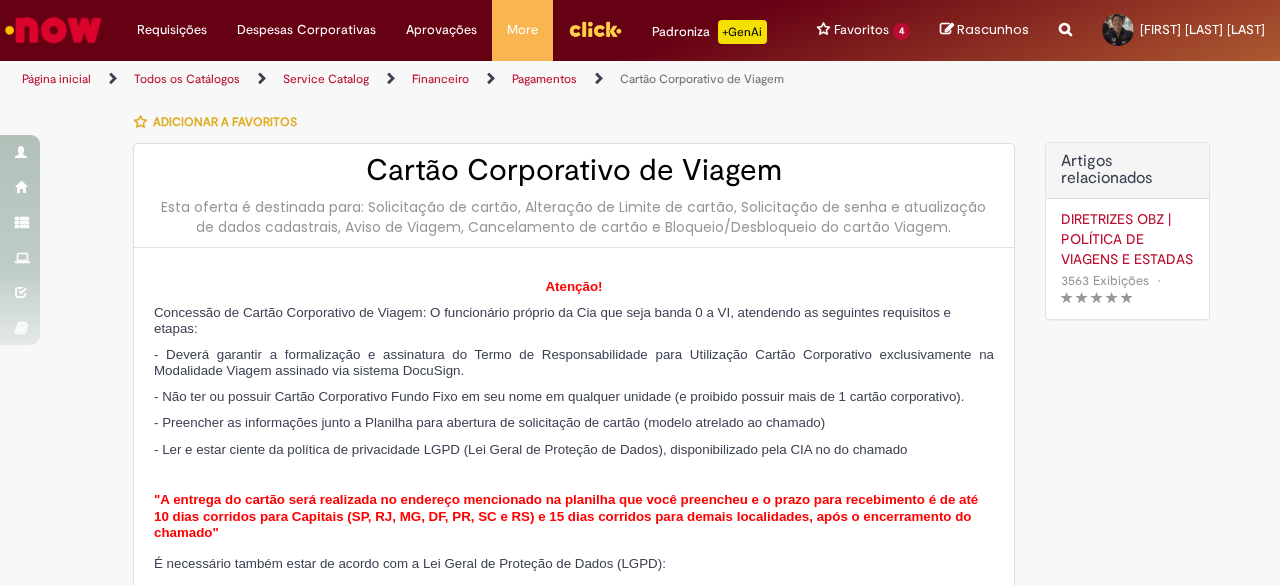 type on "********" 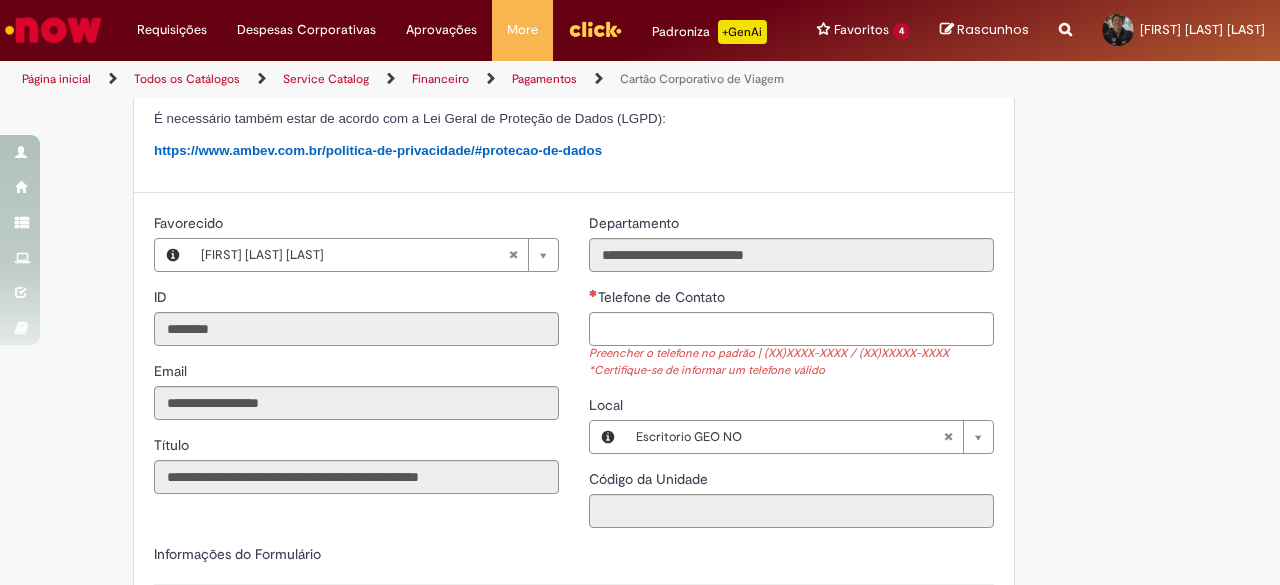 scroll, scrollTop: 400, scrollLeft: 0, axis: vertical 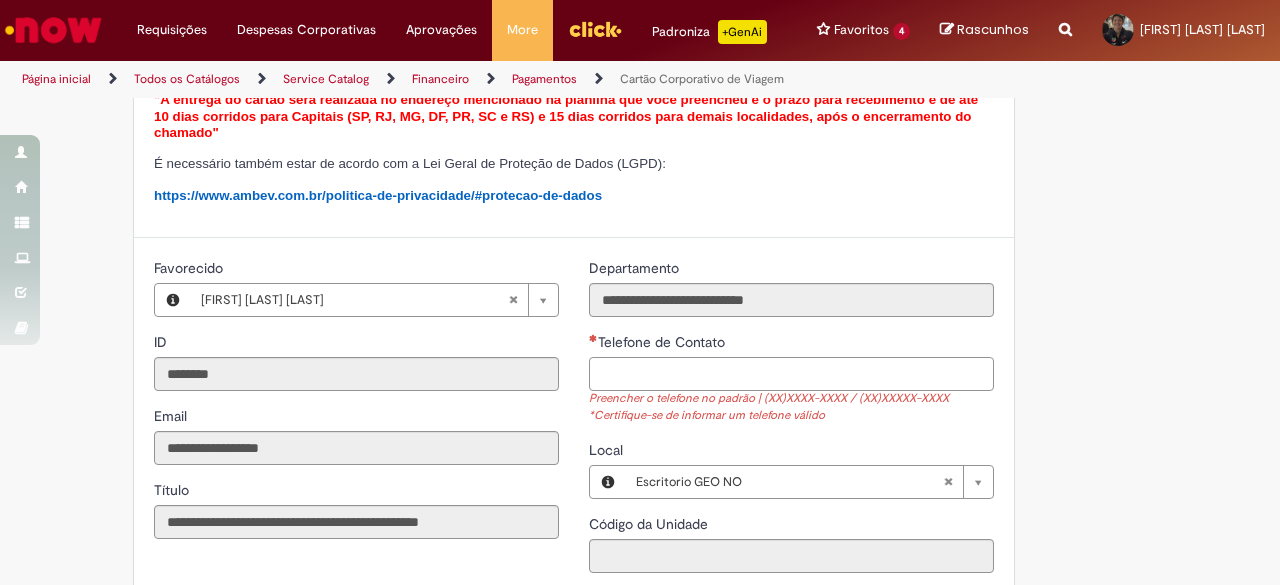 click on "Telefone de Contato" at bounding box center (791, 374) 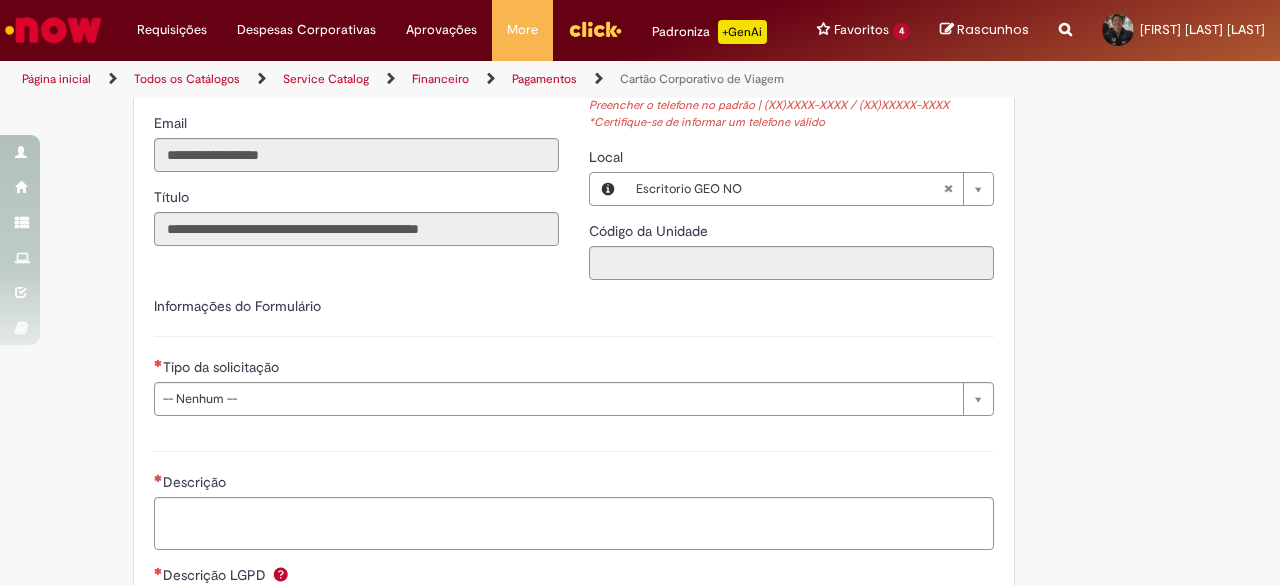scroll, scrollTop: 800, scrollLeft: 0, axis: vertical 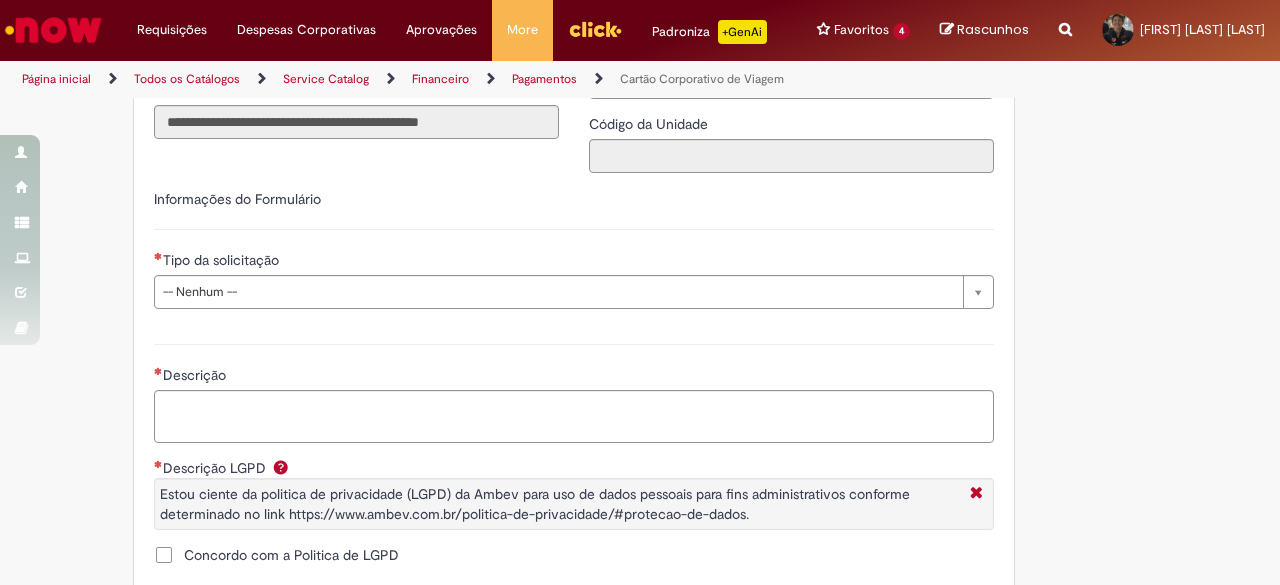 type on "**********" 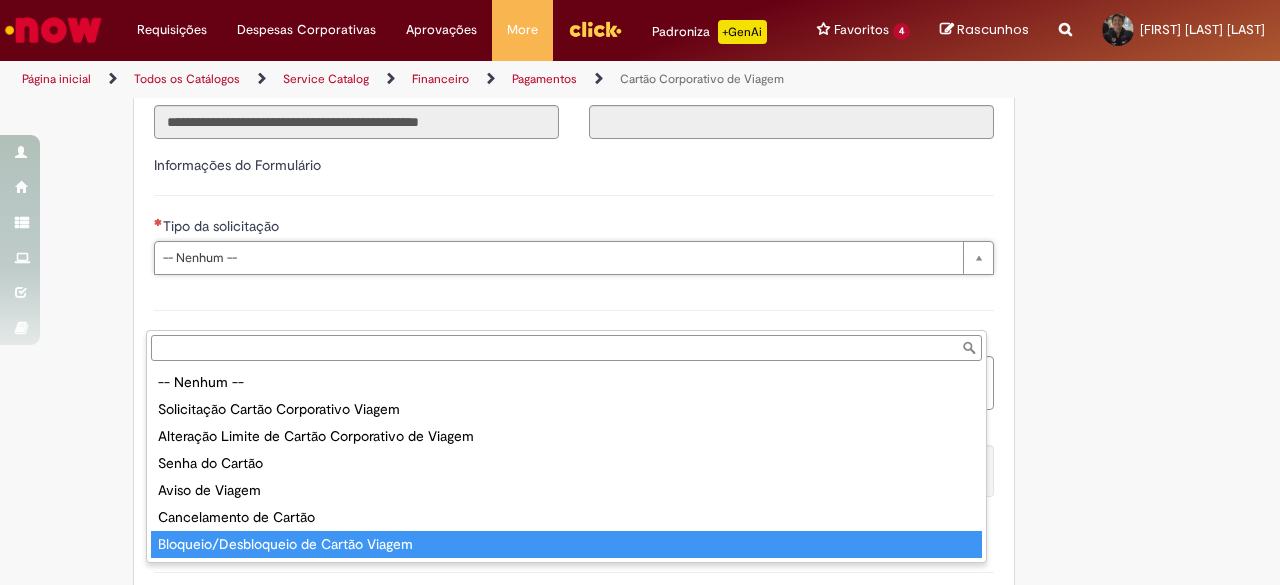 type on "**********" 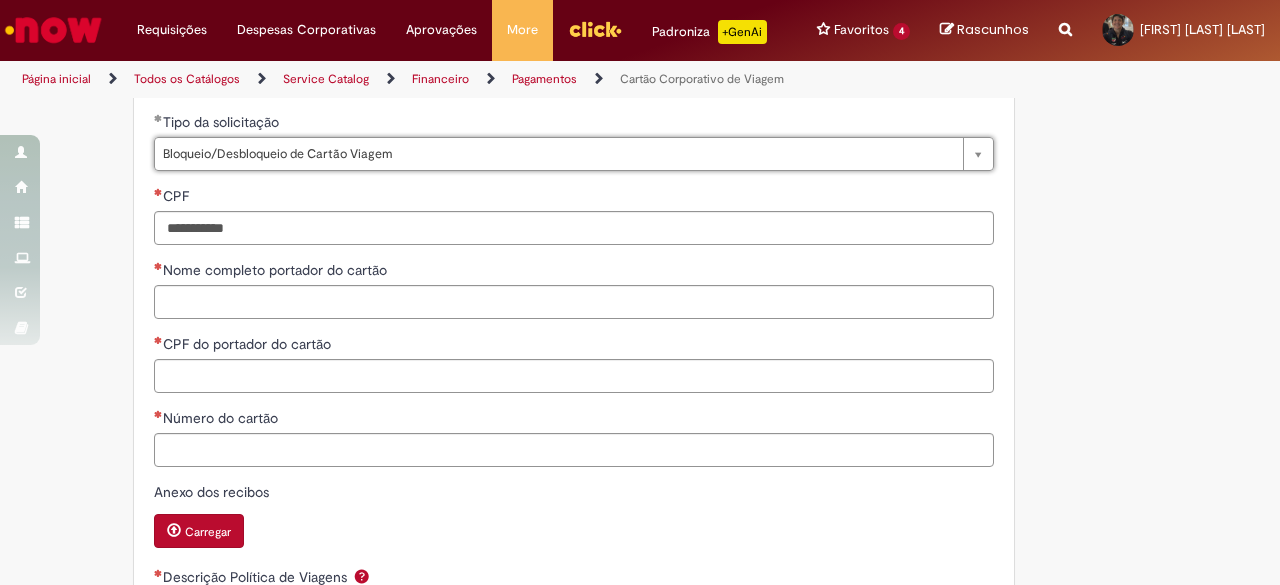 scroll, scrollTop: 1000, scrollLeft: 0, axis: vertical 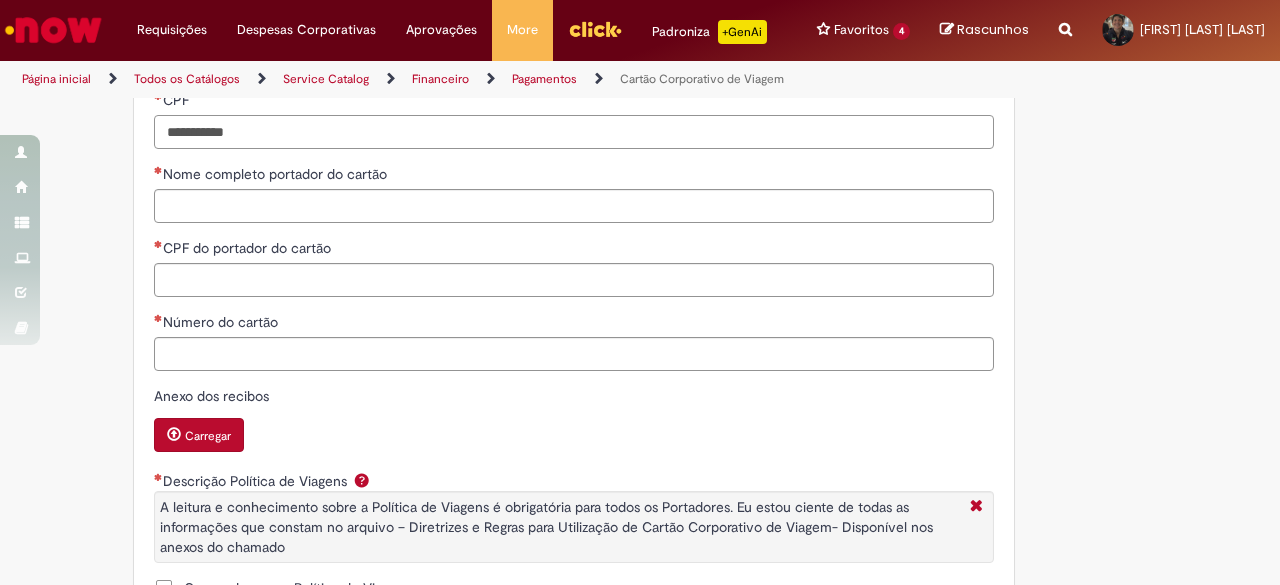 click on "CPF" at bounding box center (574, 132) 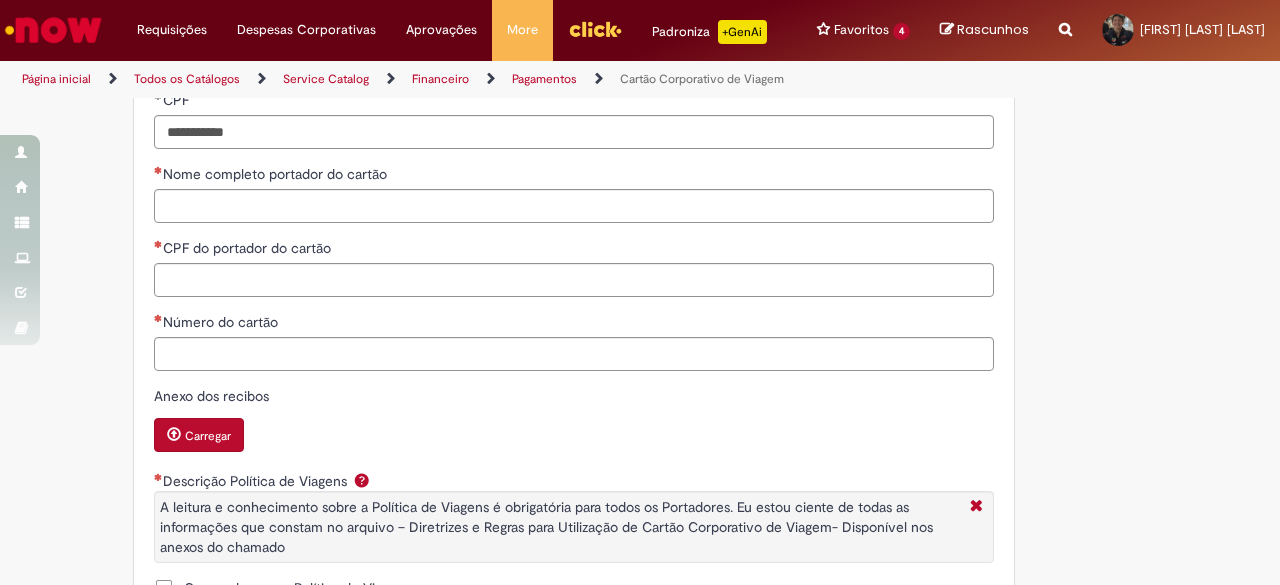 type on "**********" 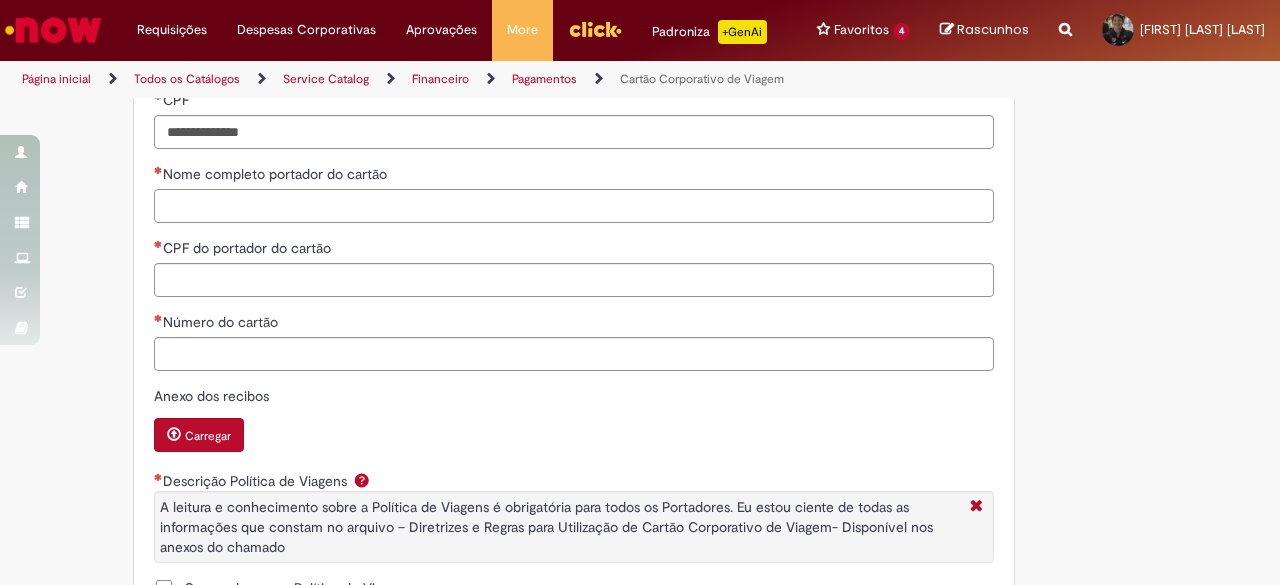 click on "Nome completo portador do cartão" at bounding box center [574, 206] 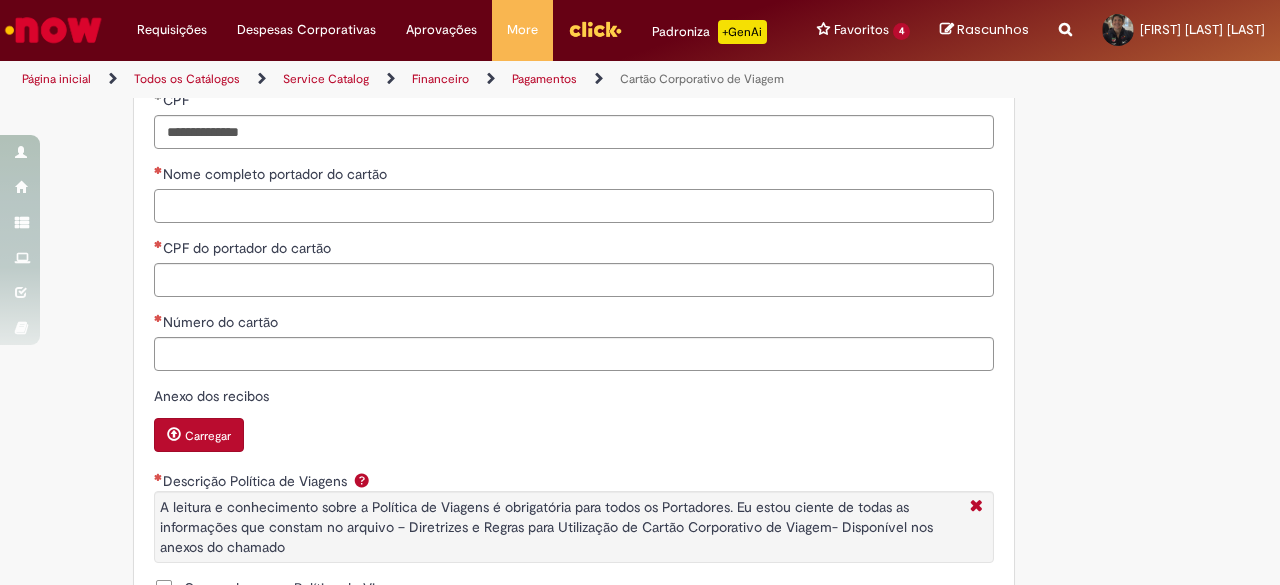 type on "**********" 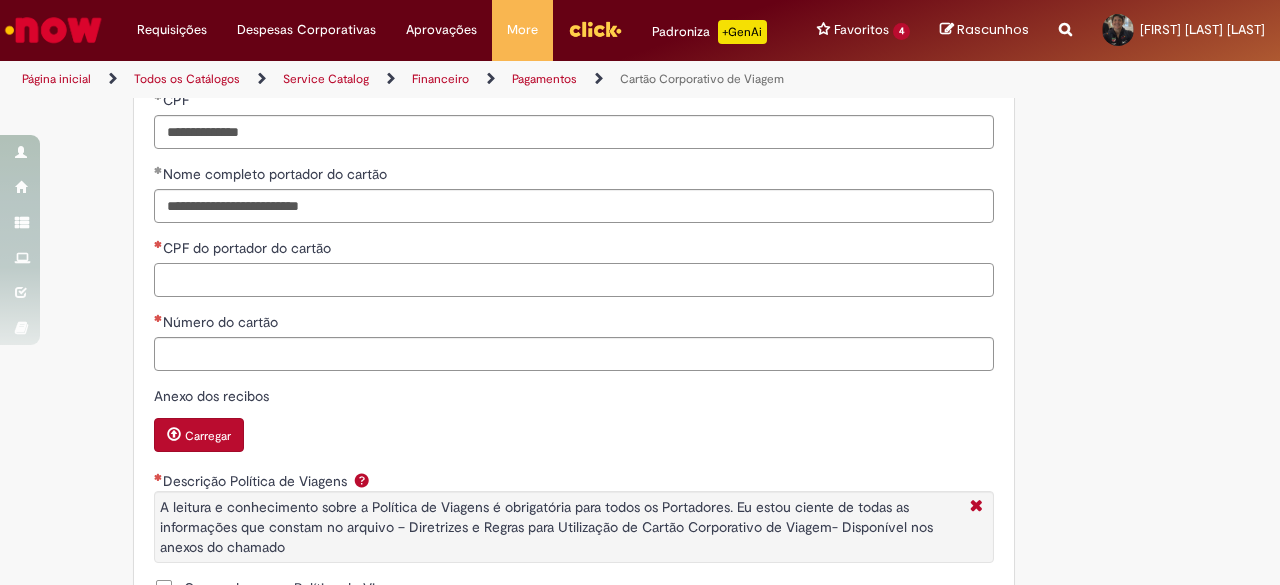 click on "CPF do portador do cartão" at bounding box center (574, 280) 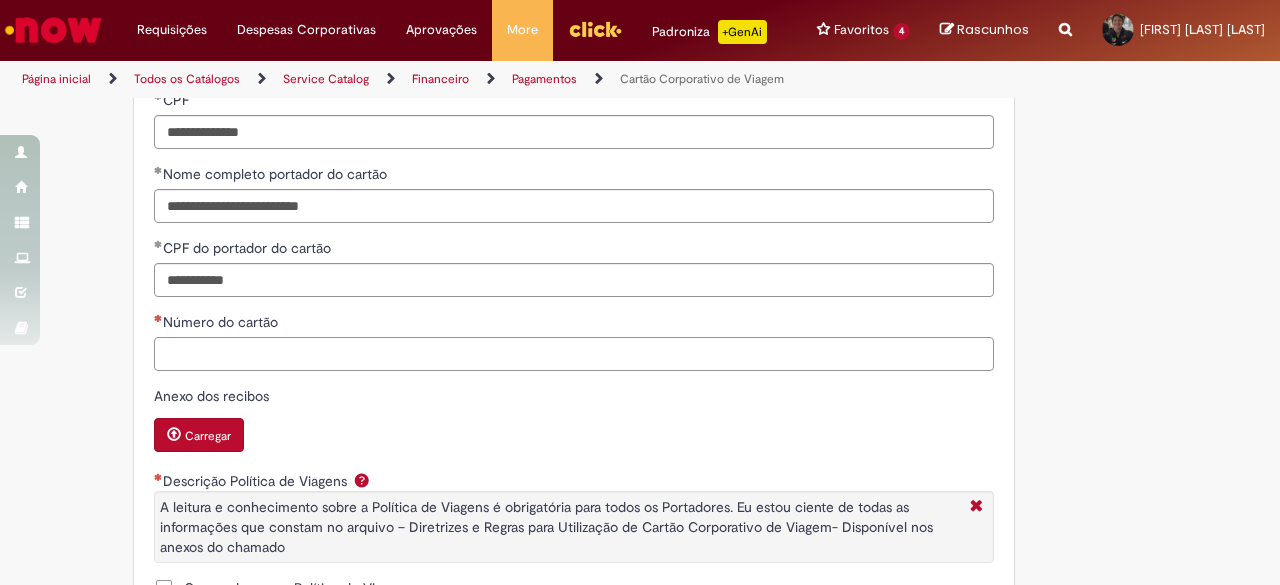 type on "**********" 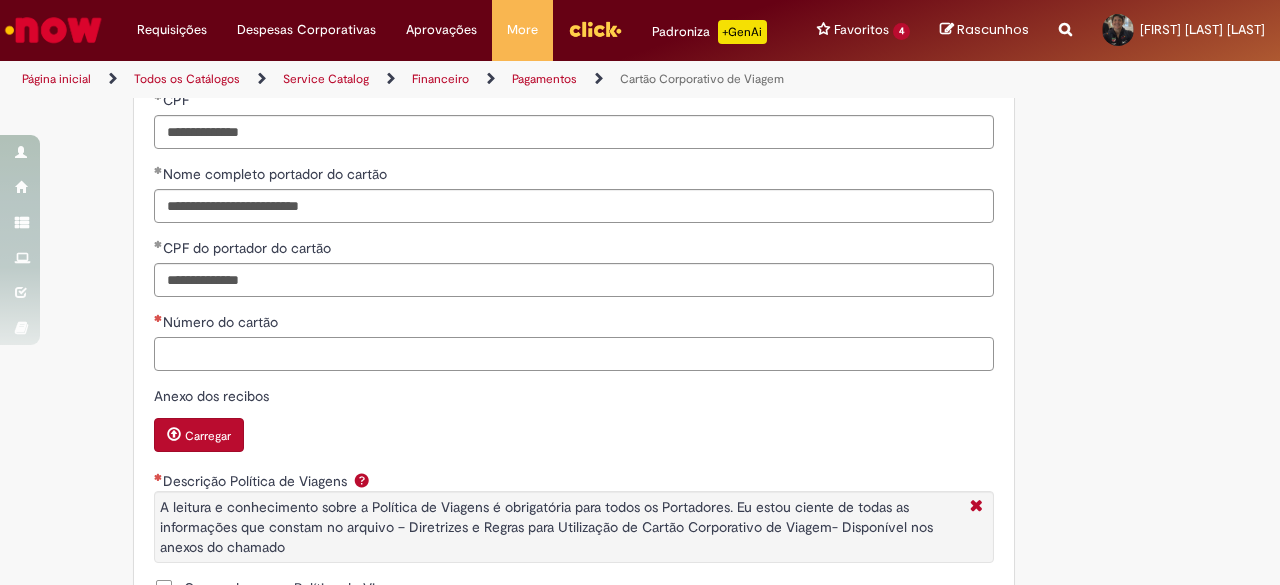 click on "Número do cartão" at bounding box center [574, 354] 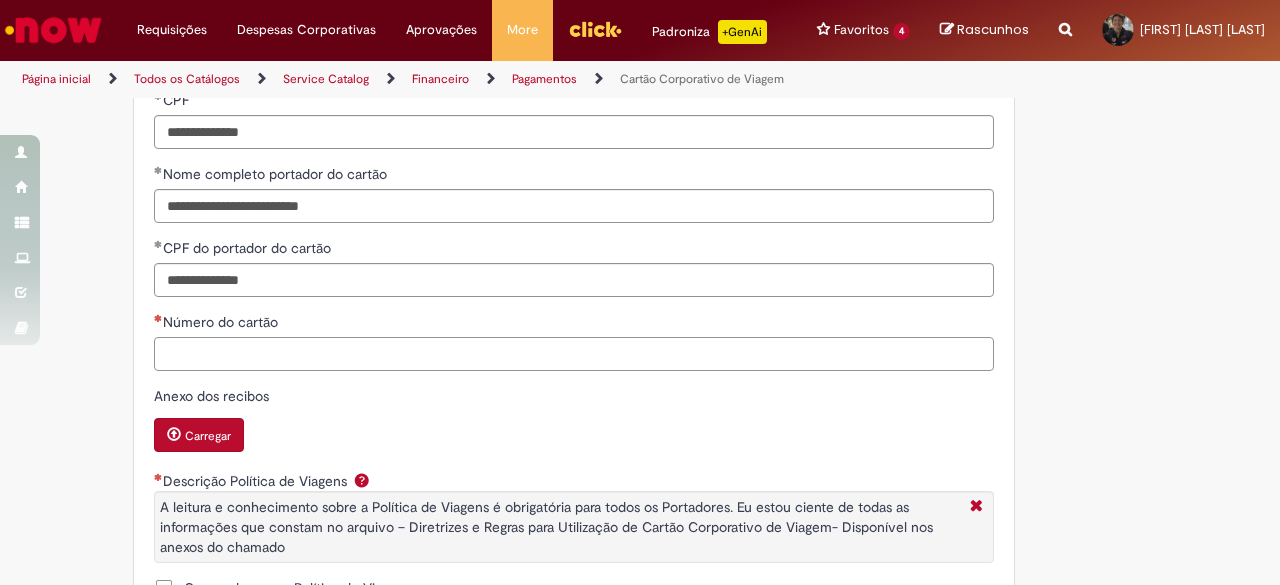 click on "Número do cartão" at bounding box center [574, 354] 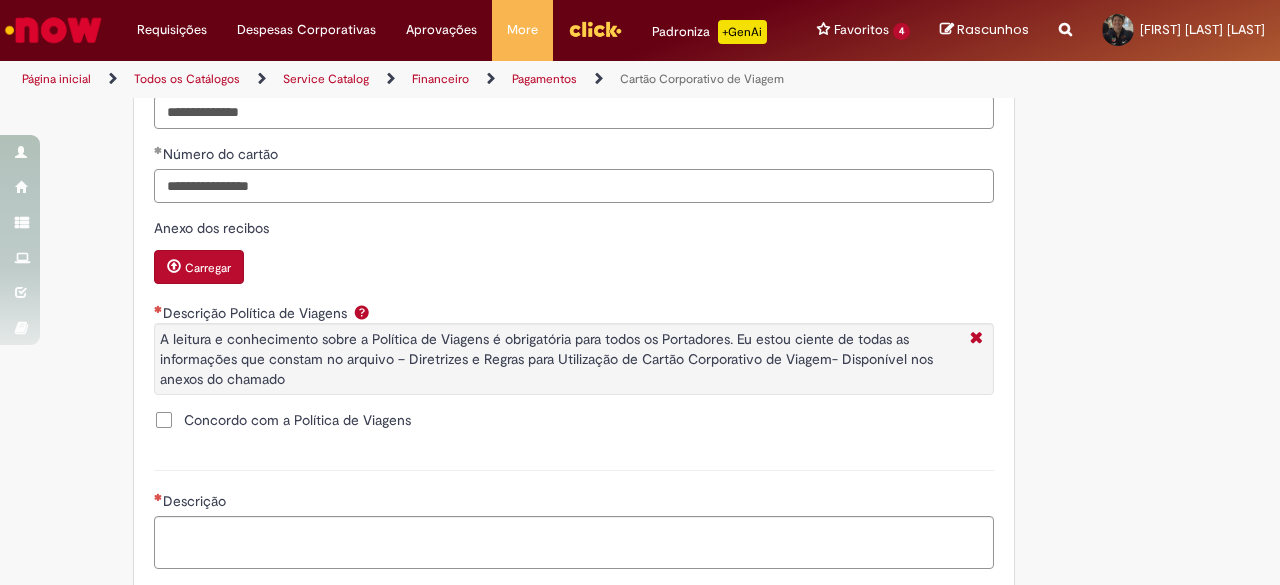 scroll, scrollTop: 1200, scrollLeft: 0, axis: vertical 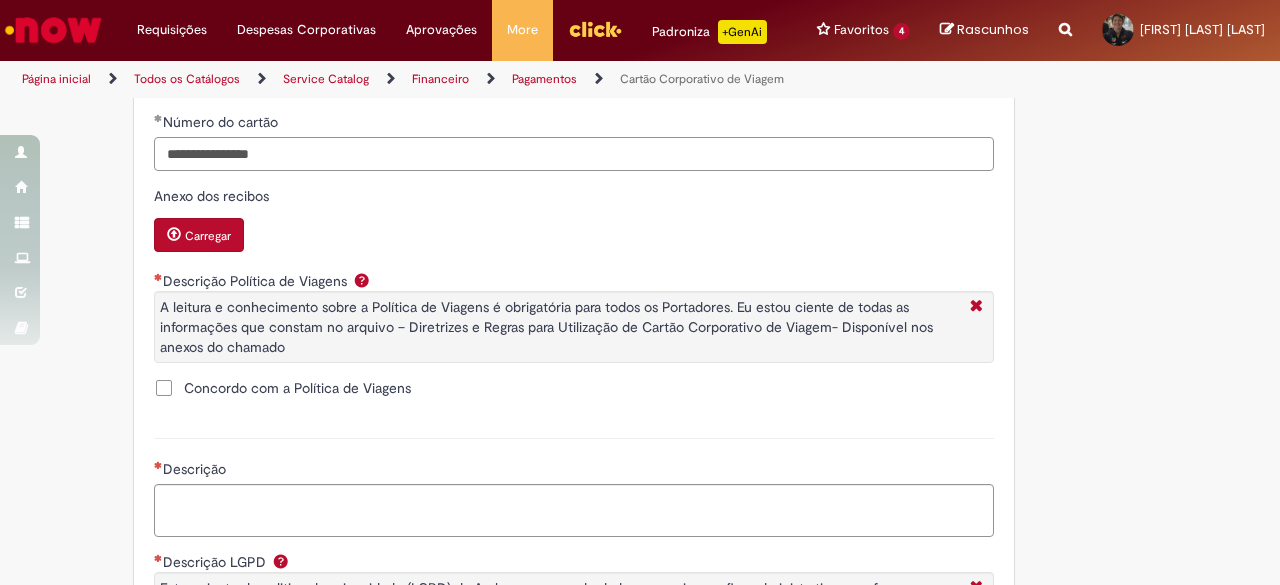 type on "**********" 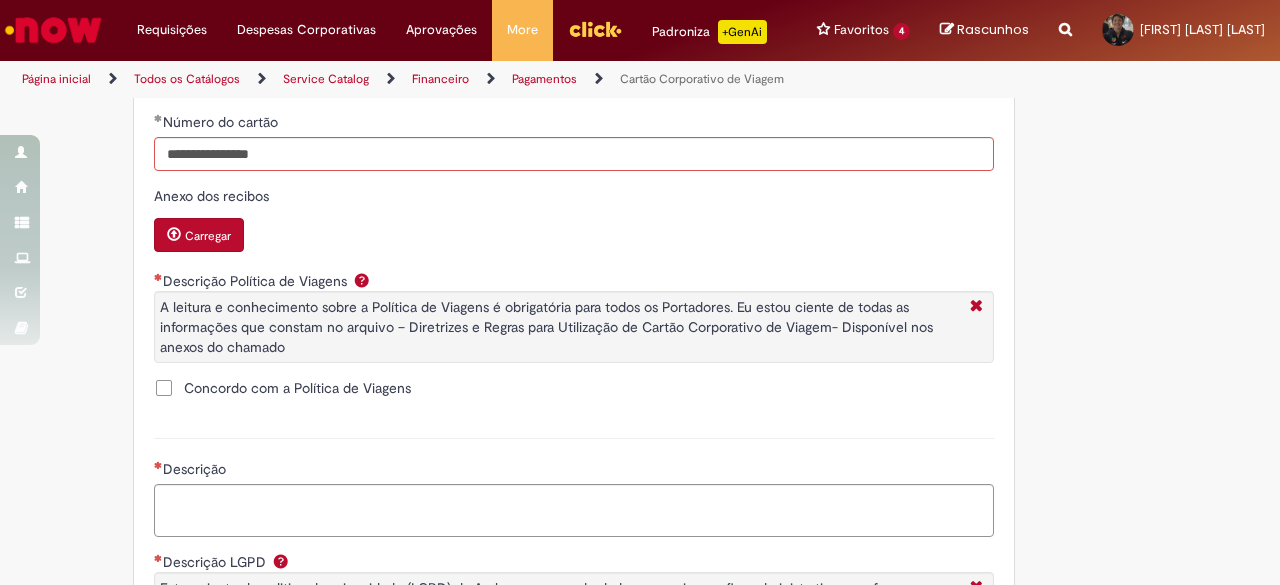 click on "Concordo com a Política de Viagens" at bounding box center [297, 388] 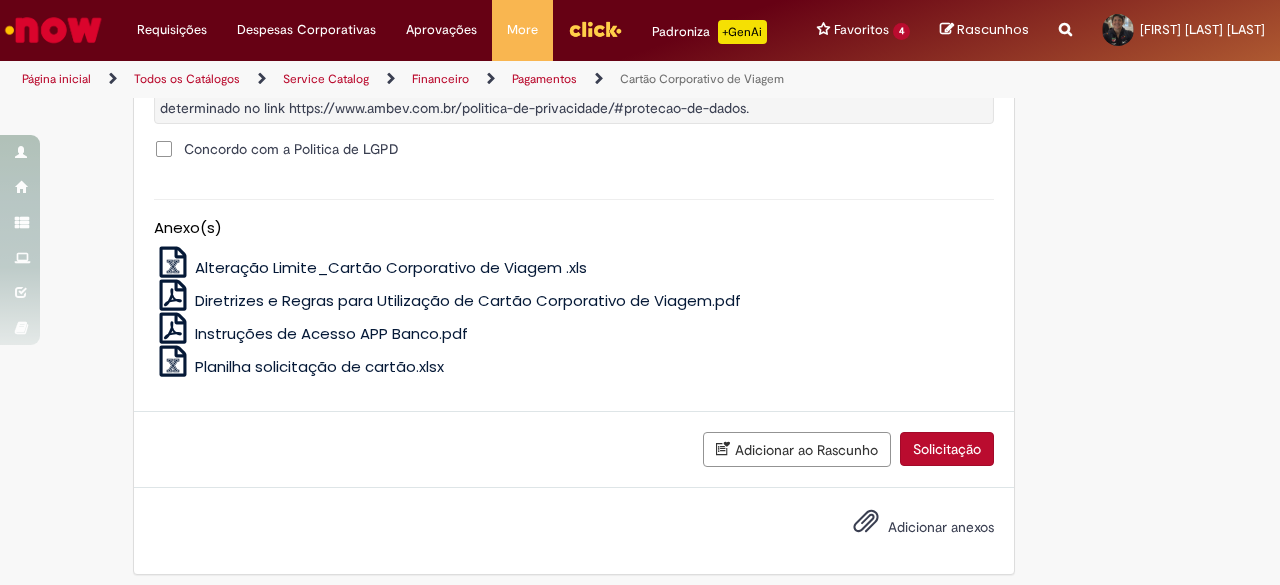 scroll, scrollTop: 1500, scrollLeft: 0, axis: vertical 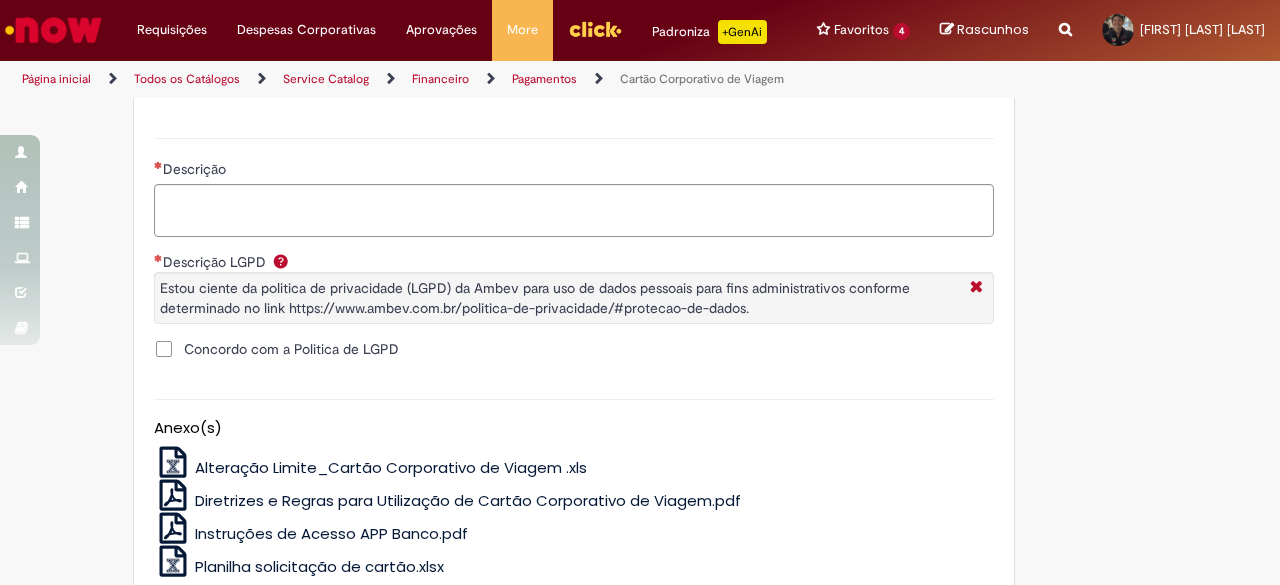 click on "Concordo com a Politica de LGPD" at bounding box center (291, 349) 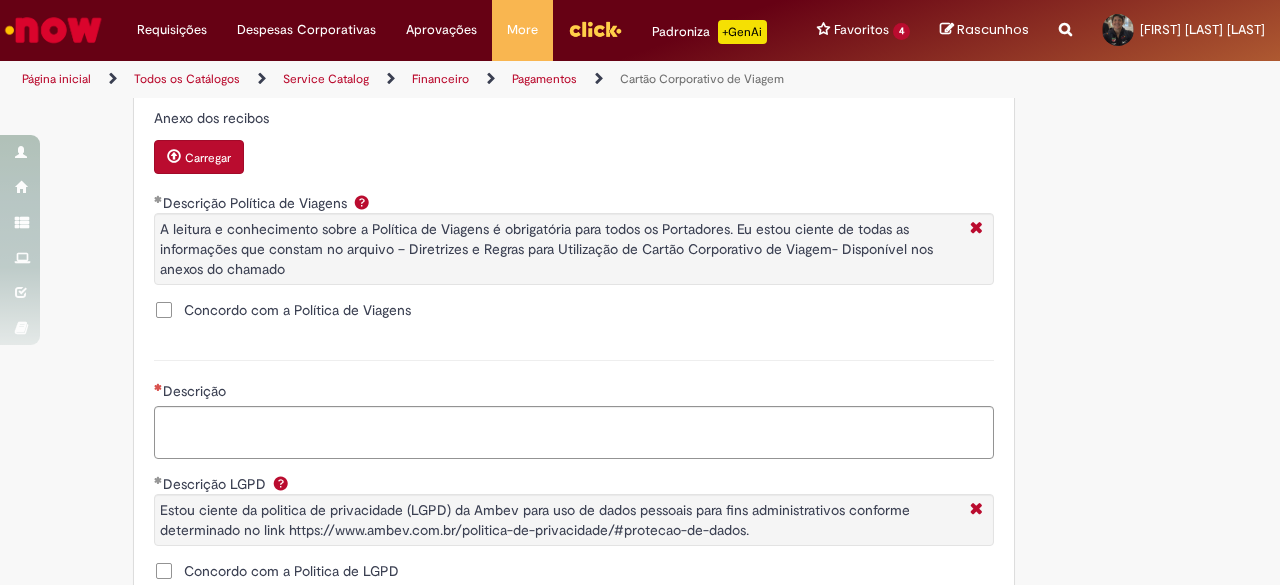 scroll, scrollTop: 1200, scrollLeft: 0, axis: vertical 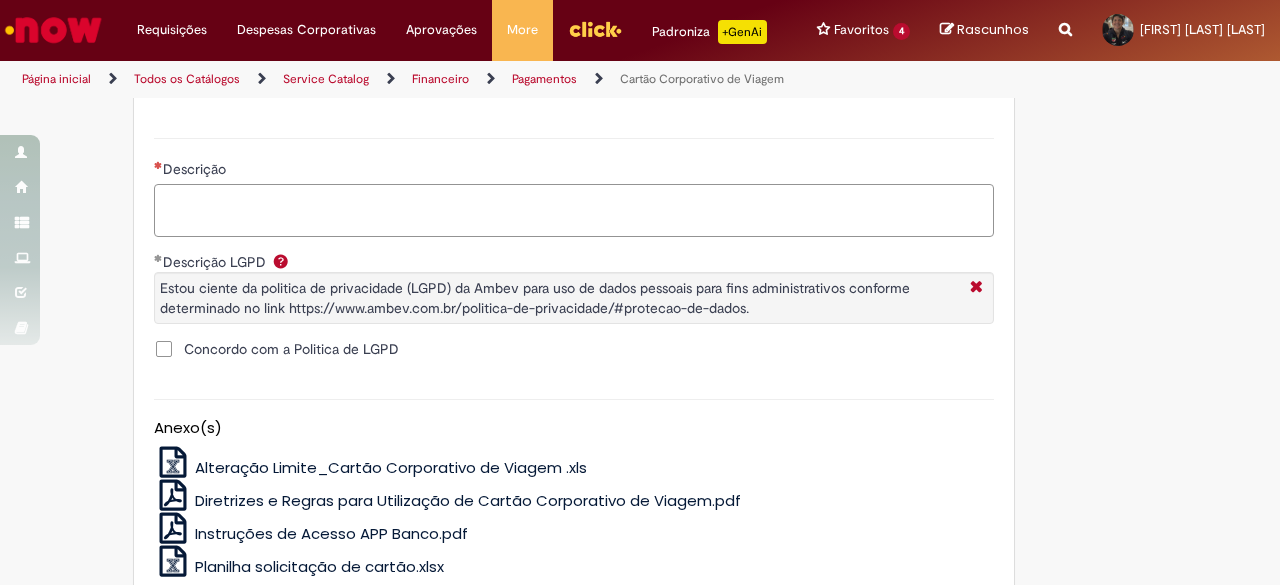click on "Descrição" at bounding box center (574, 210) 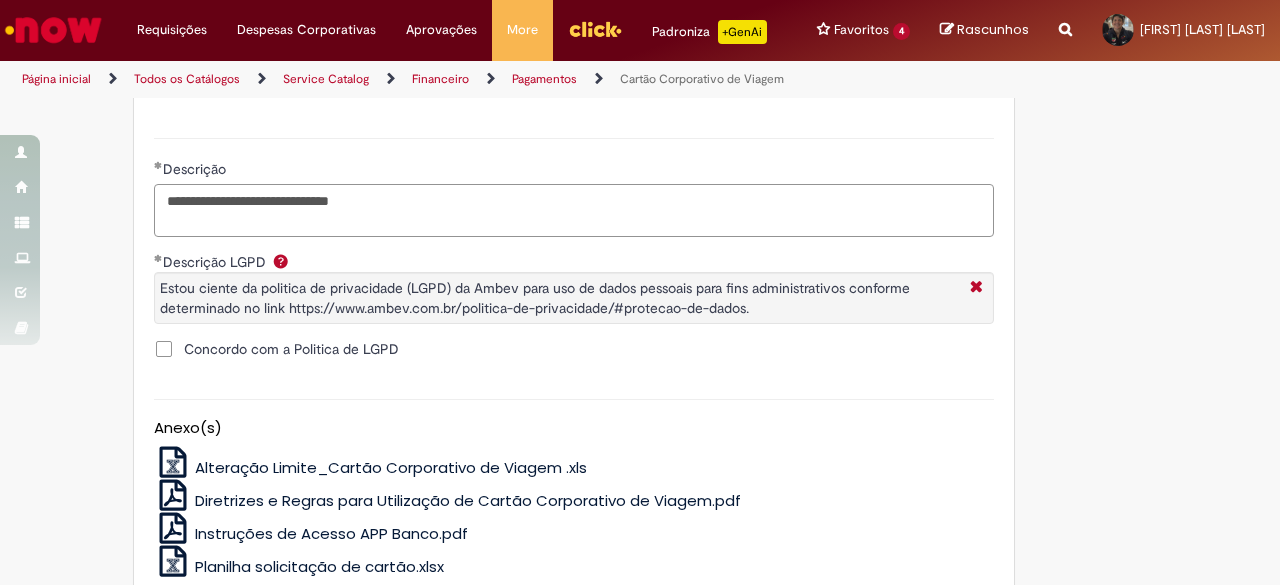 paste on "*******
*********" 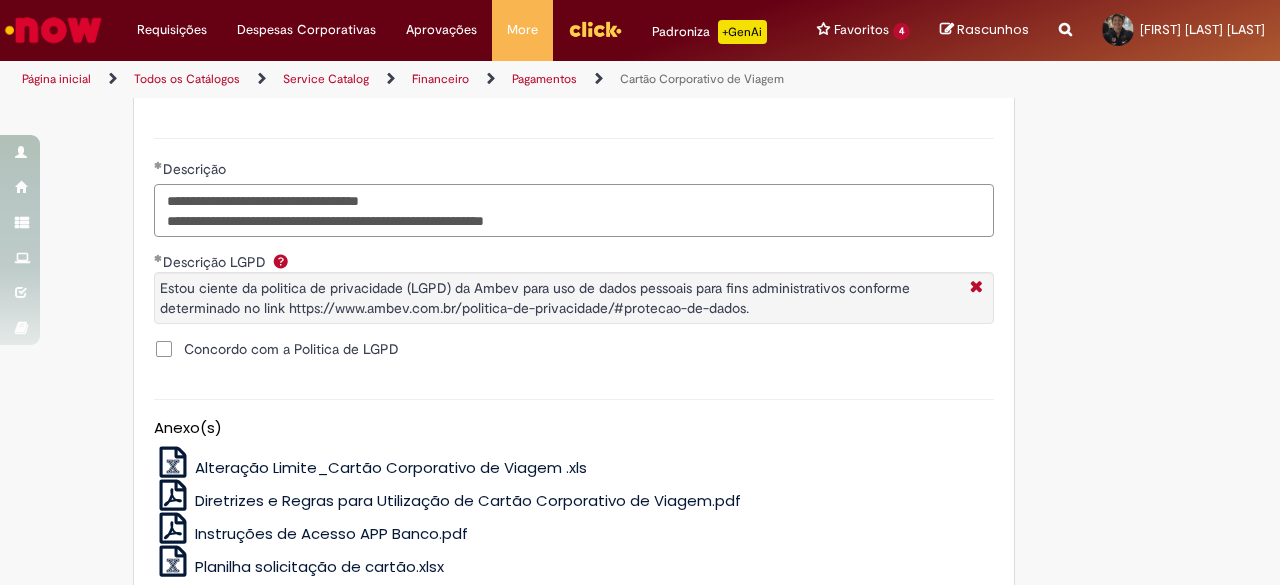 click on "**********" at bounding box center [574, 210] 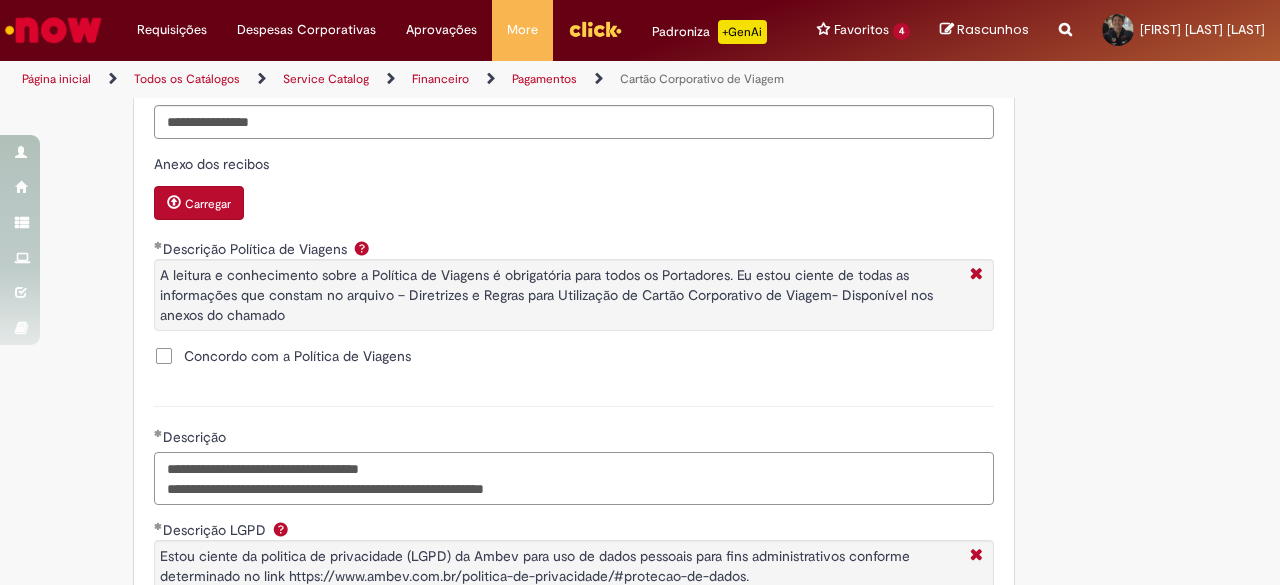 scroll, scrollTop: 1032, scrollLeft: 0, axis: vertical 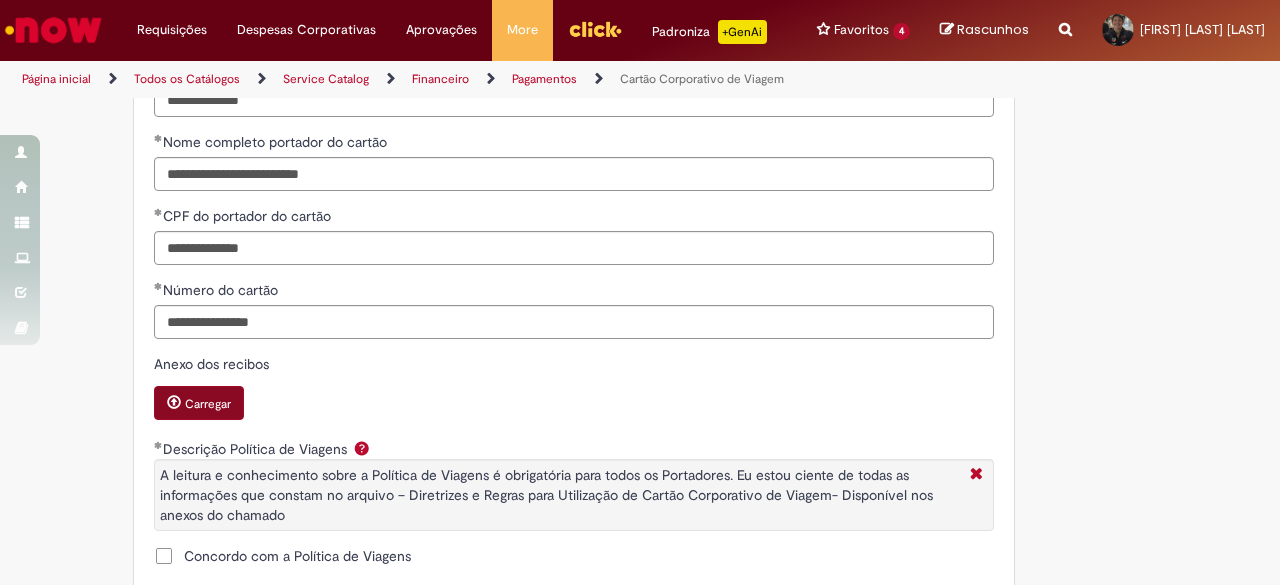 type on "**********" 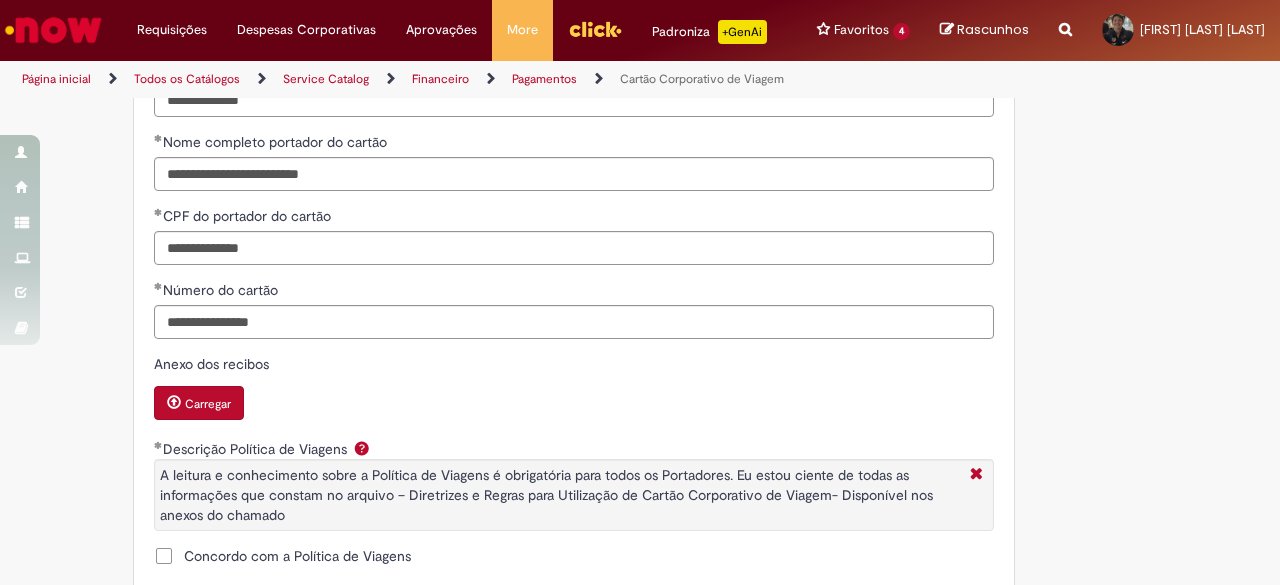 click on "Carregar" at bounding box center (199, 403) 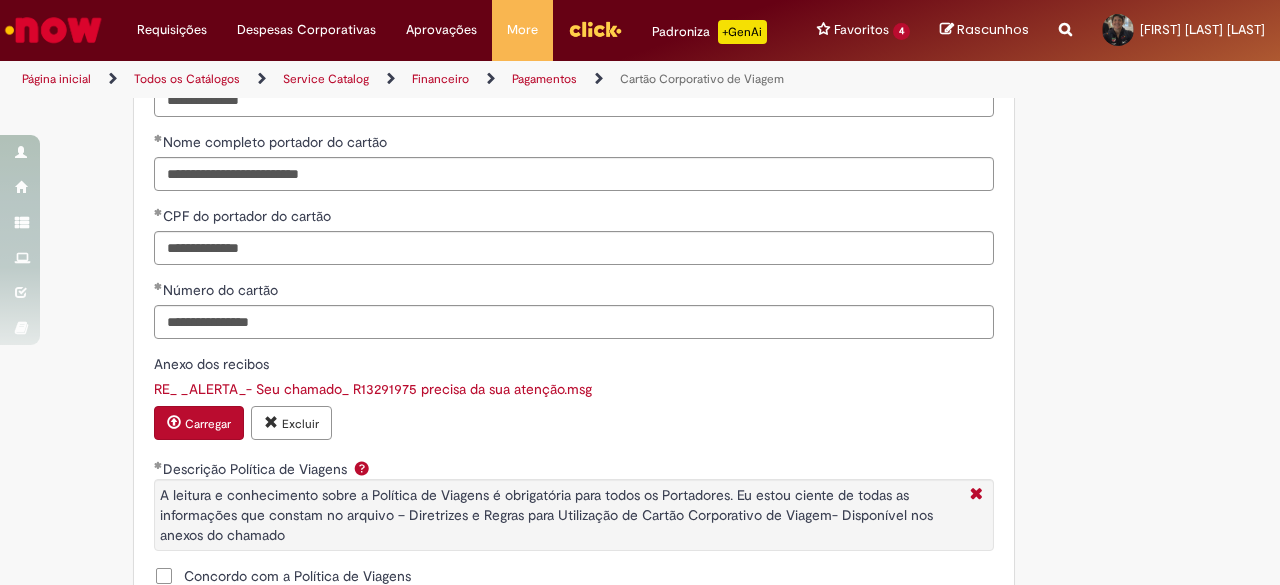 click on "Carregar" at bounding box center [208, 424] 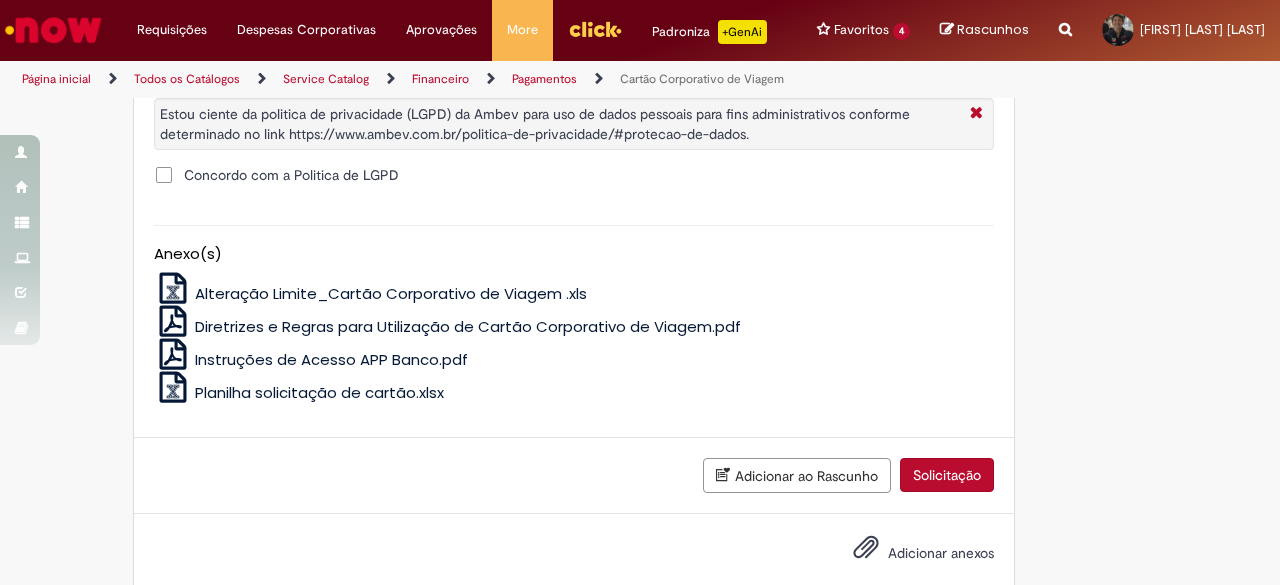 scroll, scrollTop: 1752, scrollLeft: 0, axis: vertical 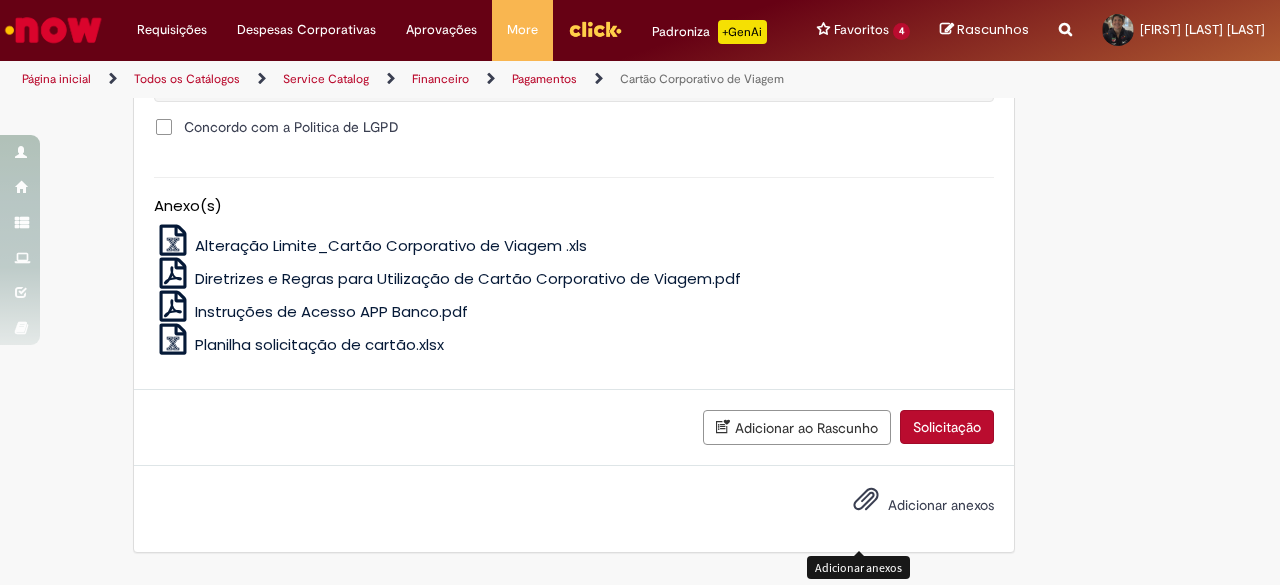 click at bounding box center [866, 500] 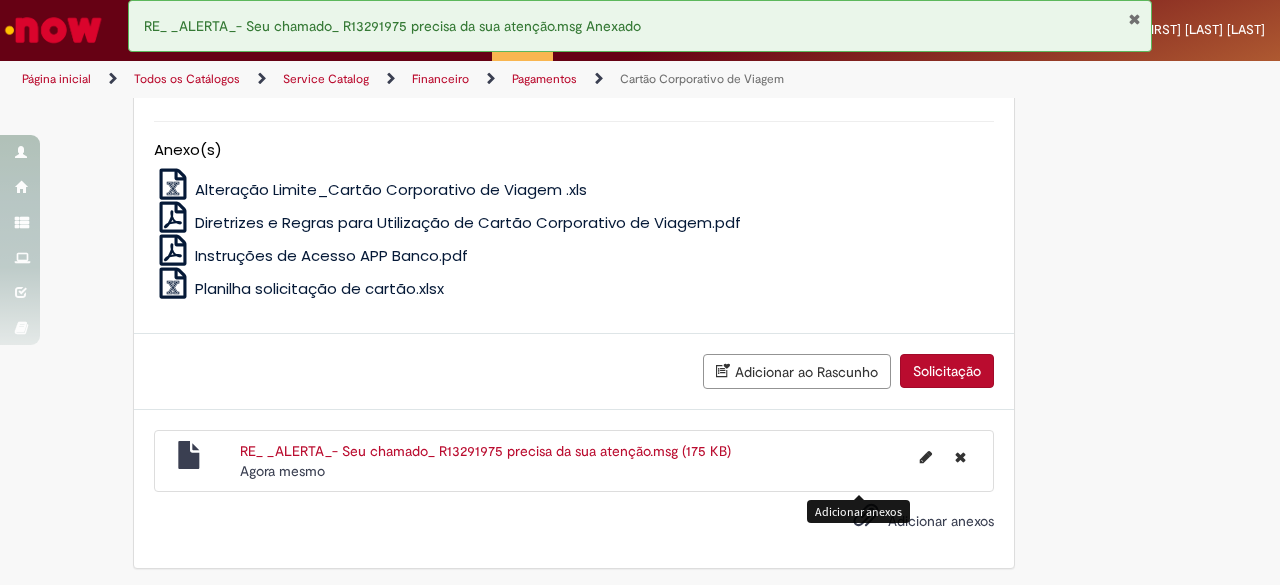 scroll, scrollTop: 1824, scrollLeft: 0, axis: vertical 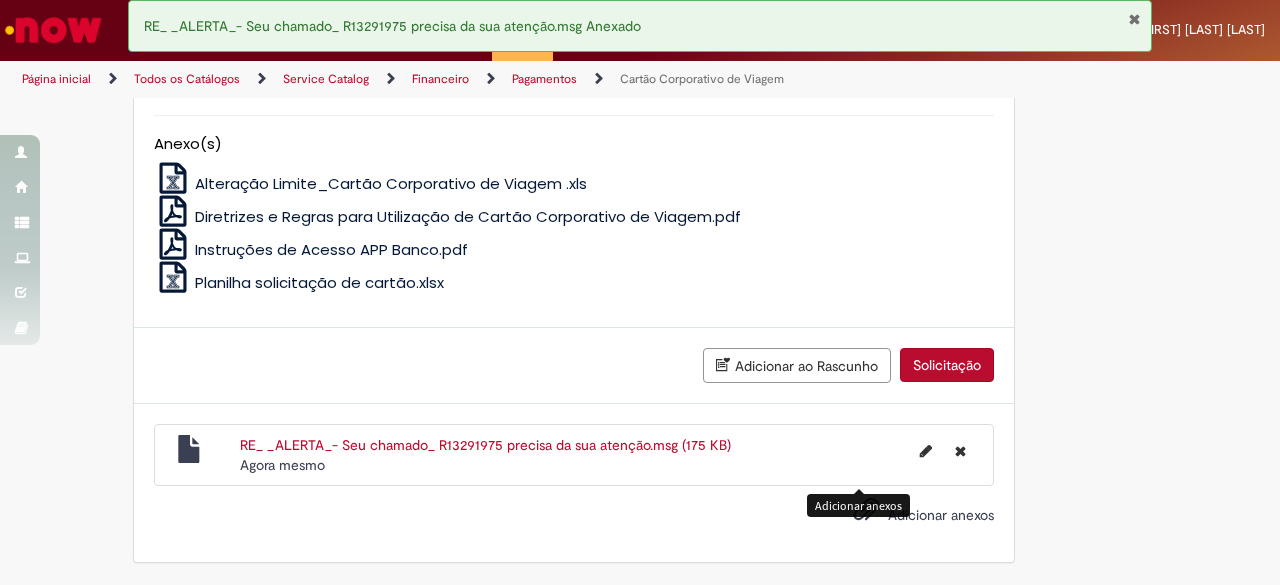 click at bounding box center [866, 510] 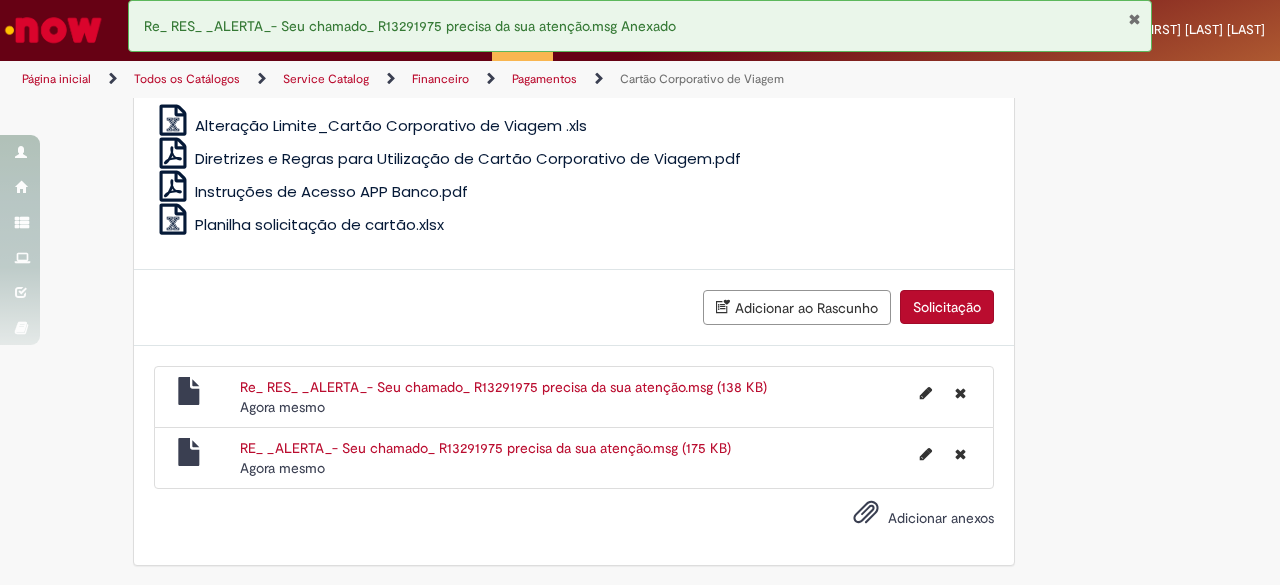 scroll, scrollTop: 1884, scrollLeft: 0, axis: vertical 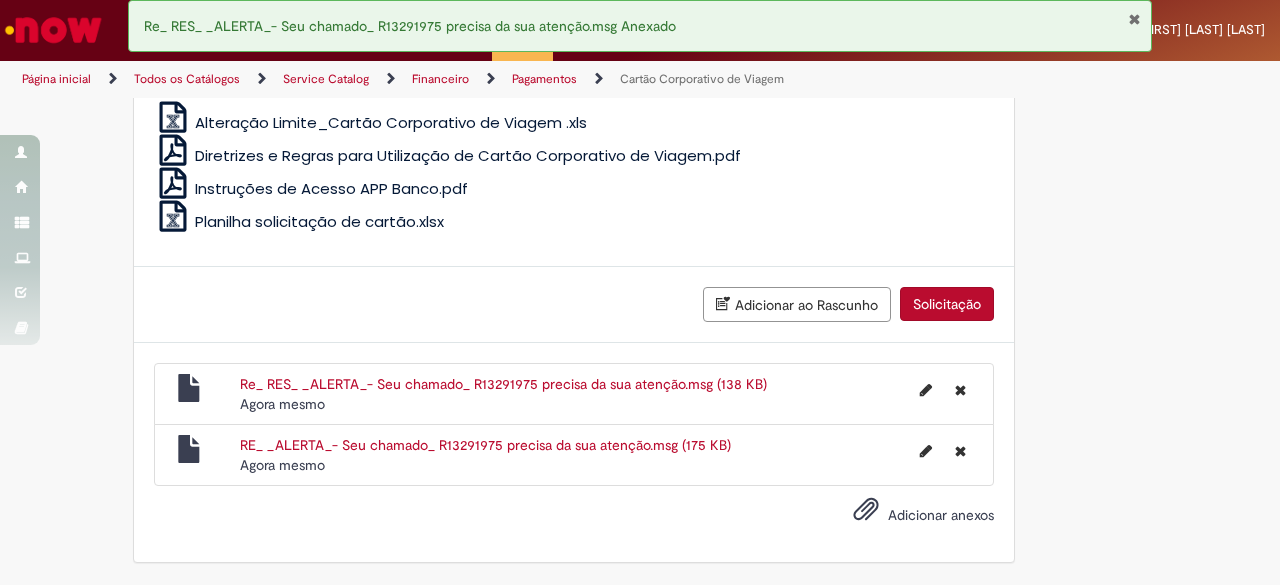 click on "Solicitação" at bounding box center [947, 304] 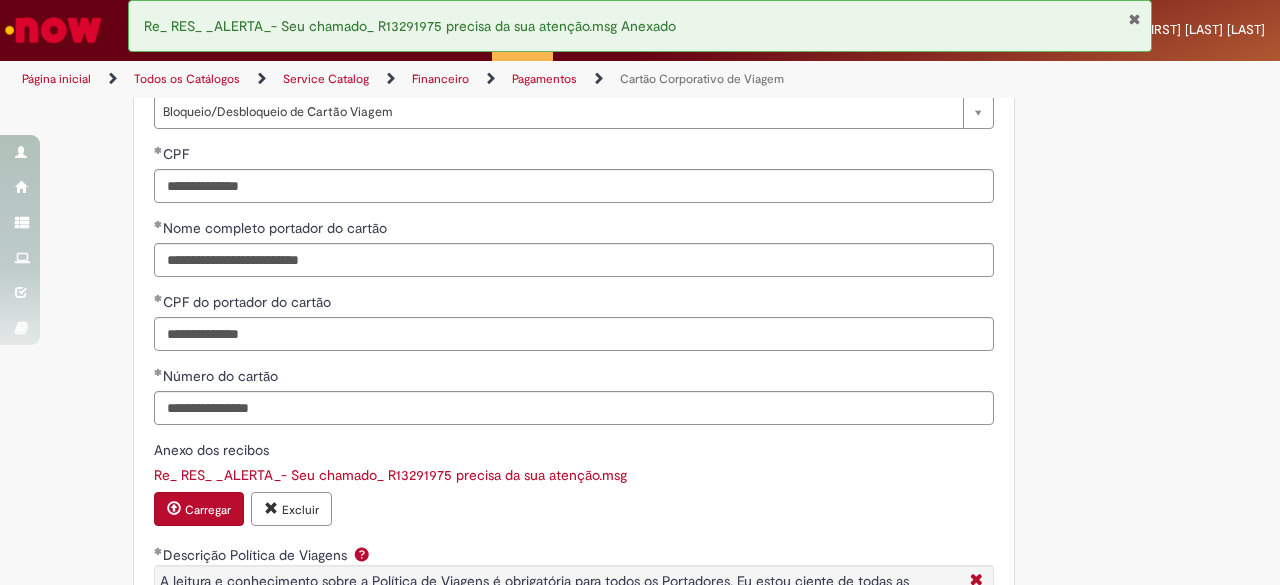 scroll, scrollTop: 938, scrollLeft: 0, axis: vertical 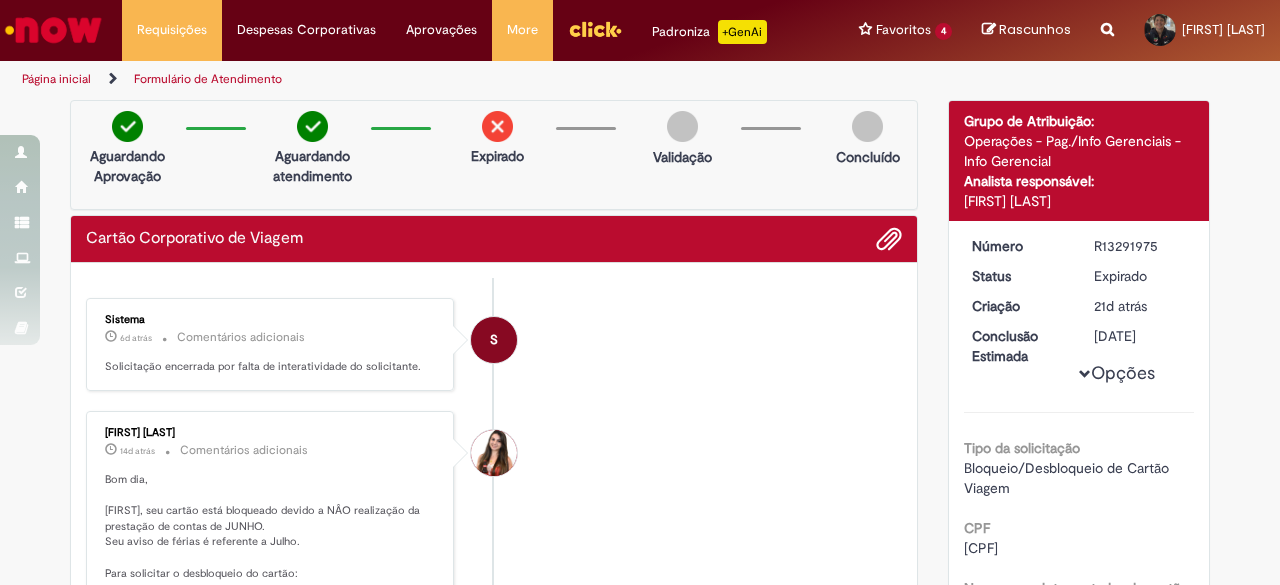 drag, startPoint x: 961, startPoint y: 141, endPoint x: 1193, endPoint y: 158, distance: 232.62201 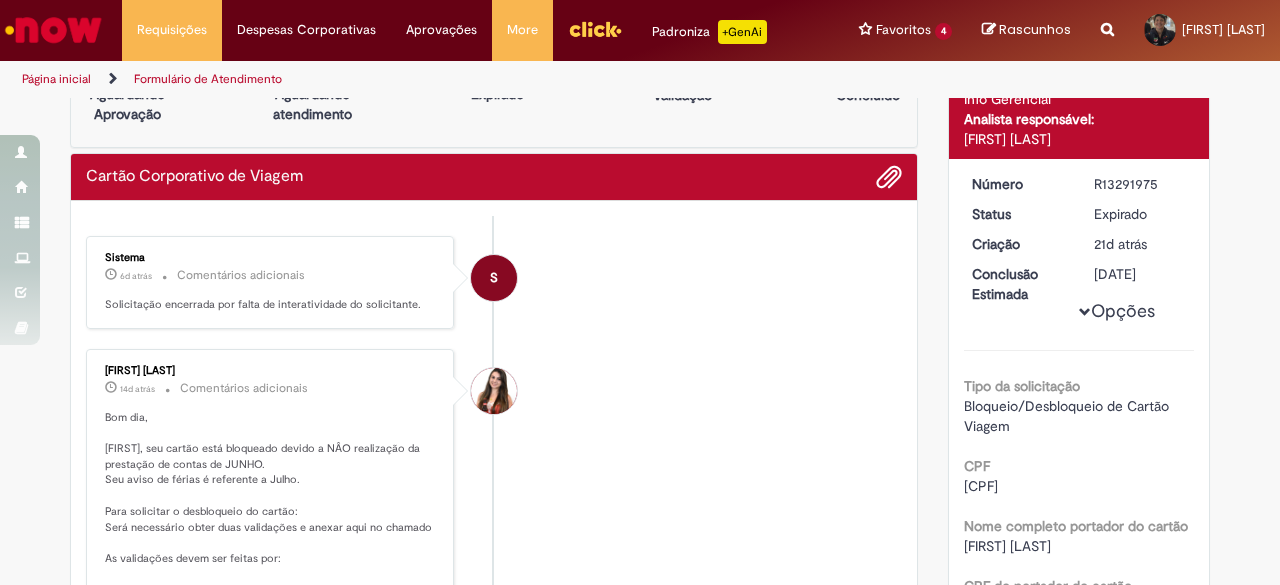 scroll, scrollTop: 200, scrollLeft: 0, axis: vertical 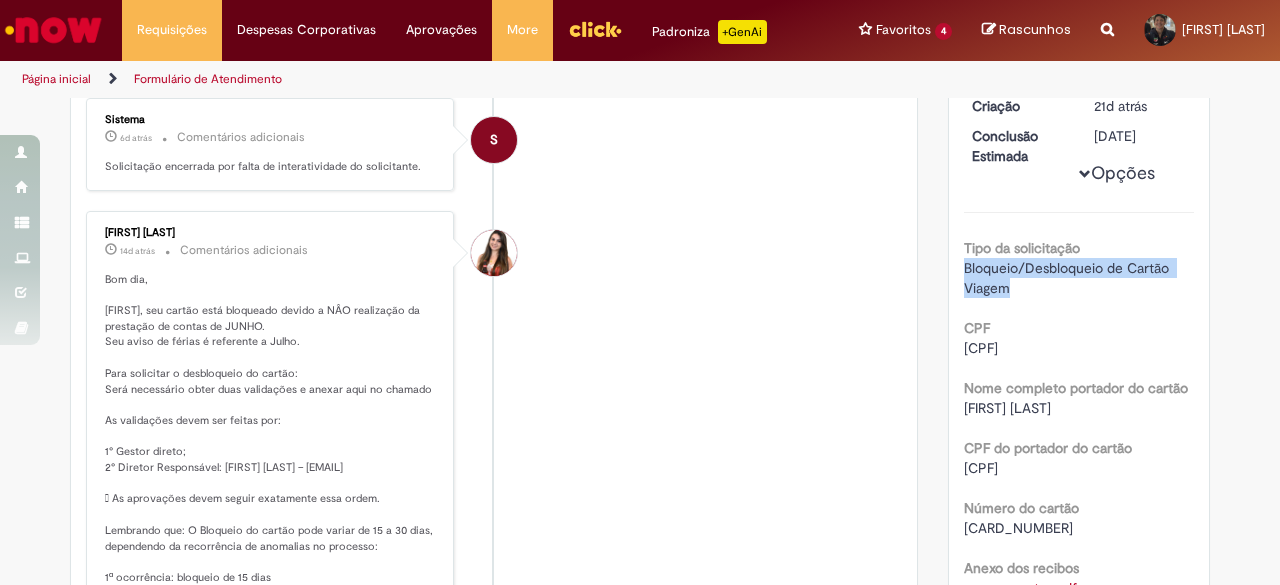 drag, startPoint x: 952, startPoint y: 285, endPoint x: 1008, endPoint y: 309, distance: 60.926186 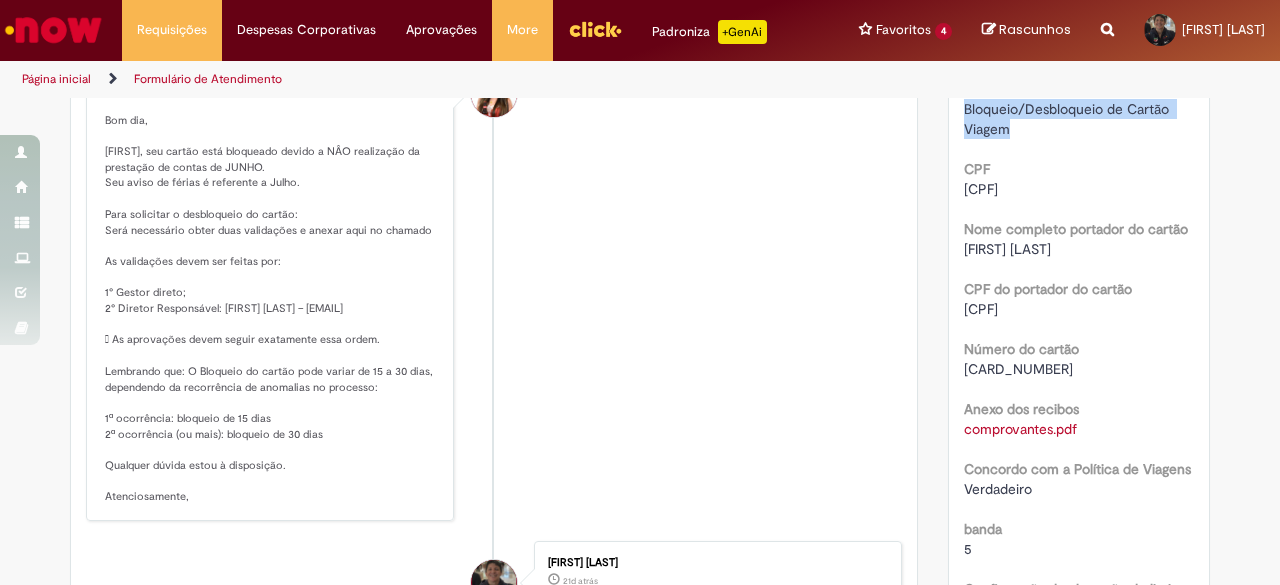scroll, scrollTop: 500, scrollLeft: 0, axis: vertical 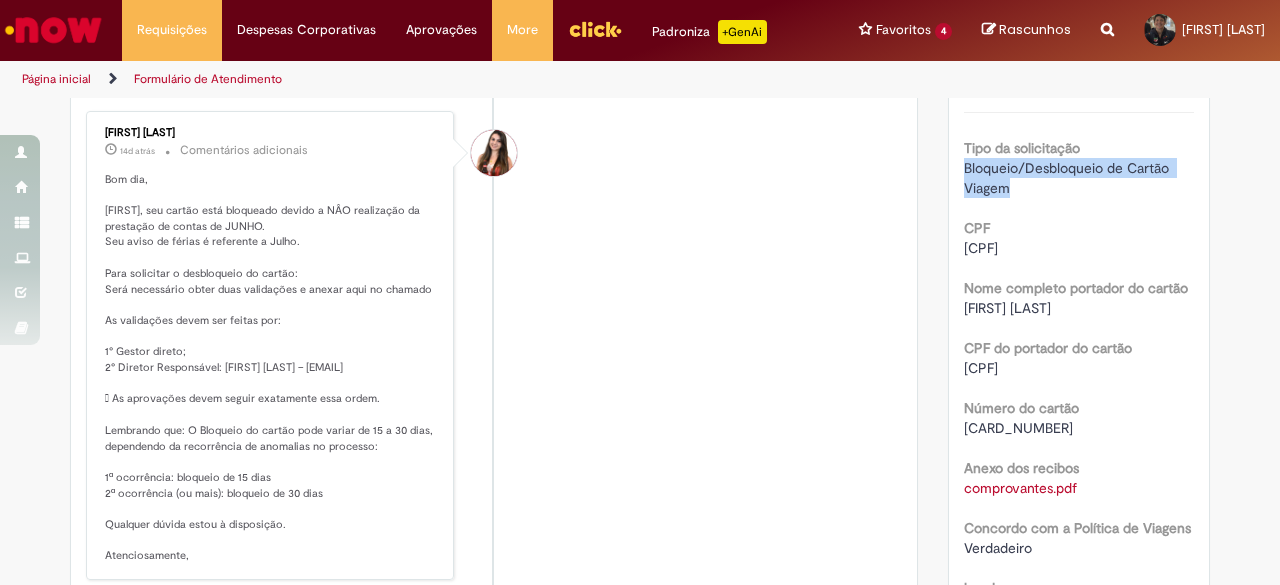 drag, startPoint x: 956, startPoint y: 448, endPoint x: 1067, endPoint y: 447, distance: 111.0045 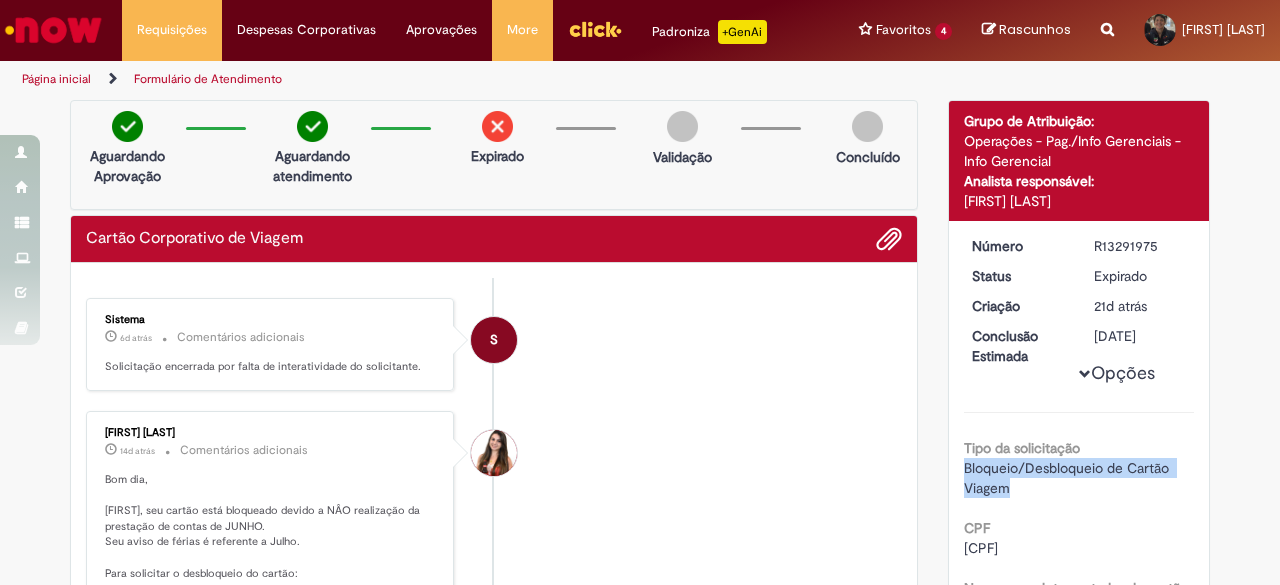 scroll, scrollTop: 0, scrollLeft: 0, axis: both 